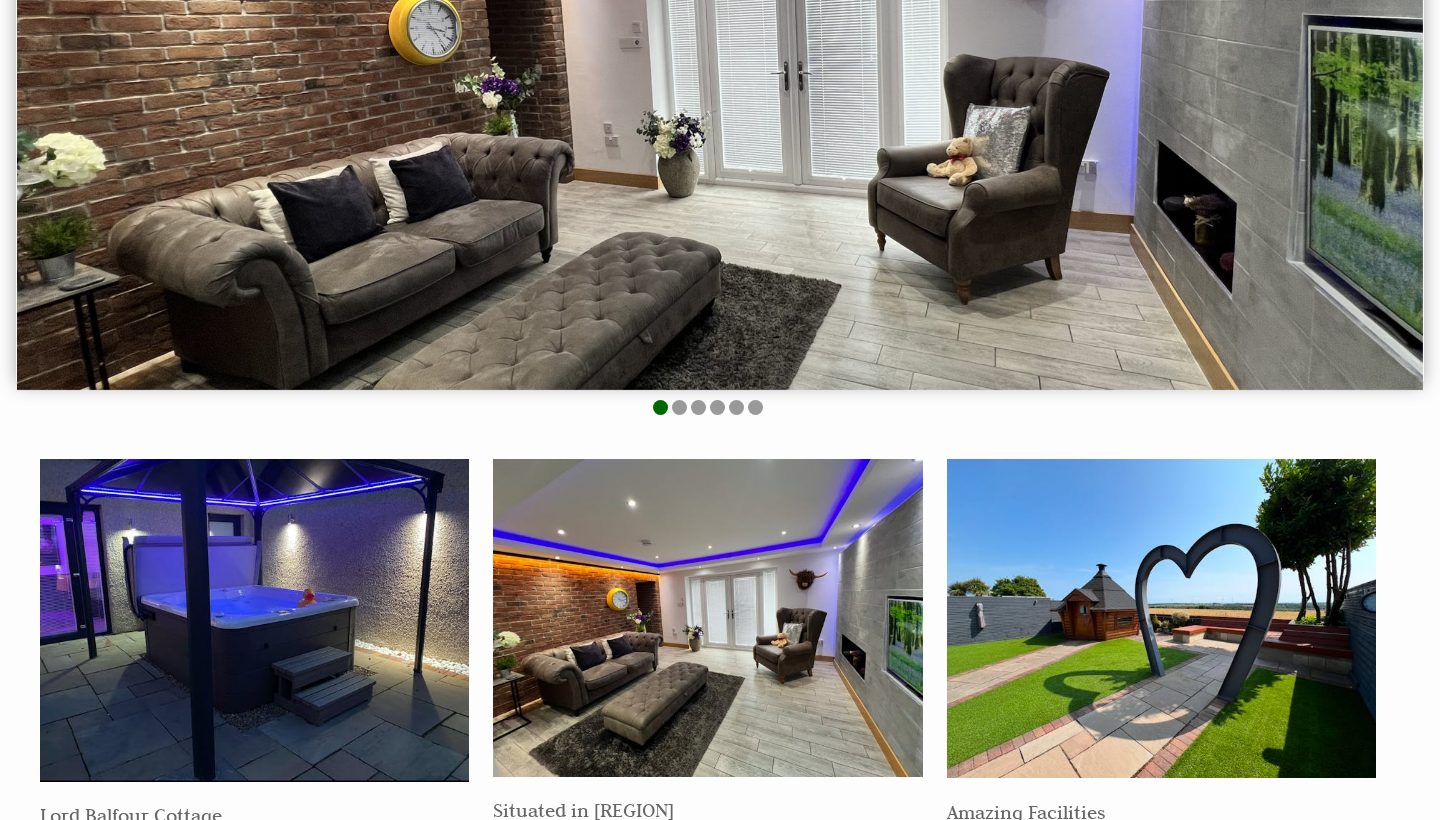 scroll, scrollTop: 425, scrollLeft: 1, axis: both 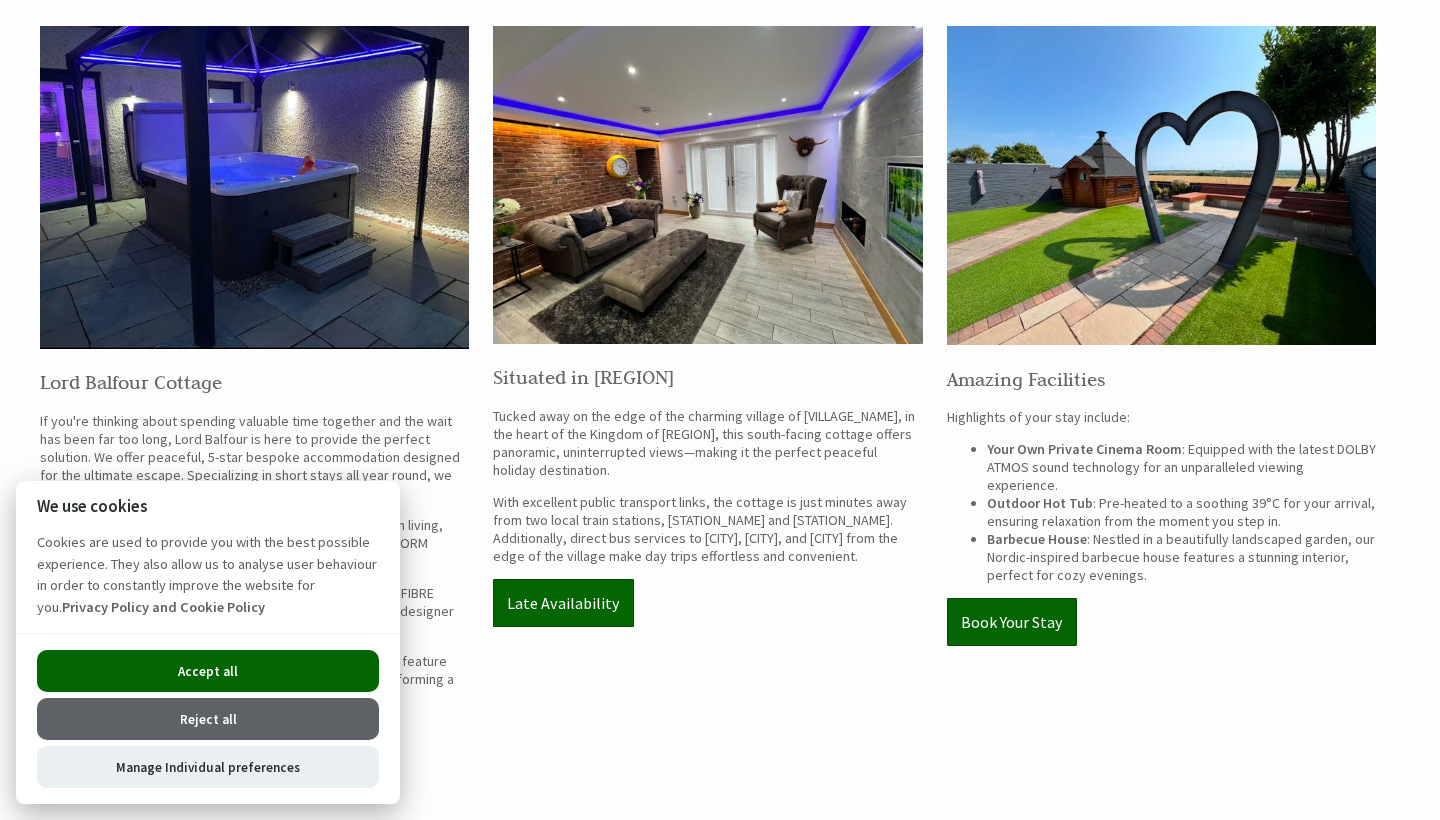 click on "Accept all" at bounding box center [208, 671] 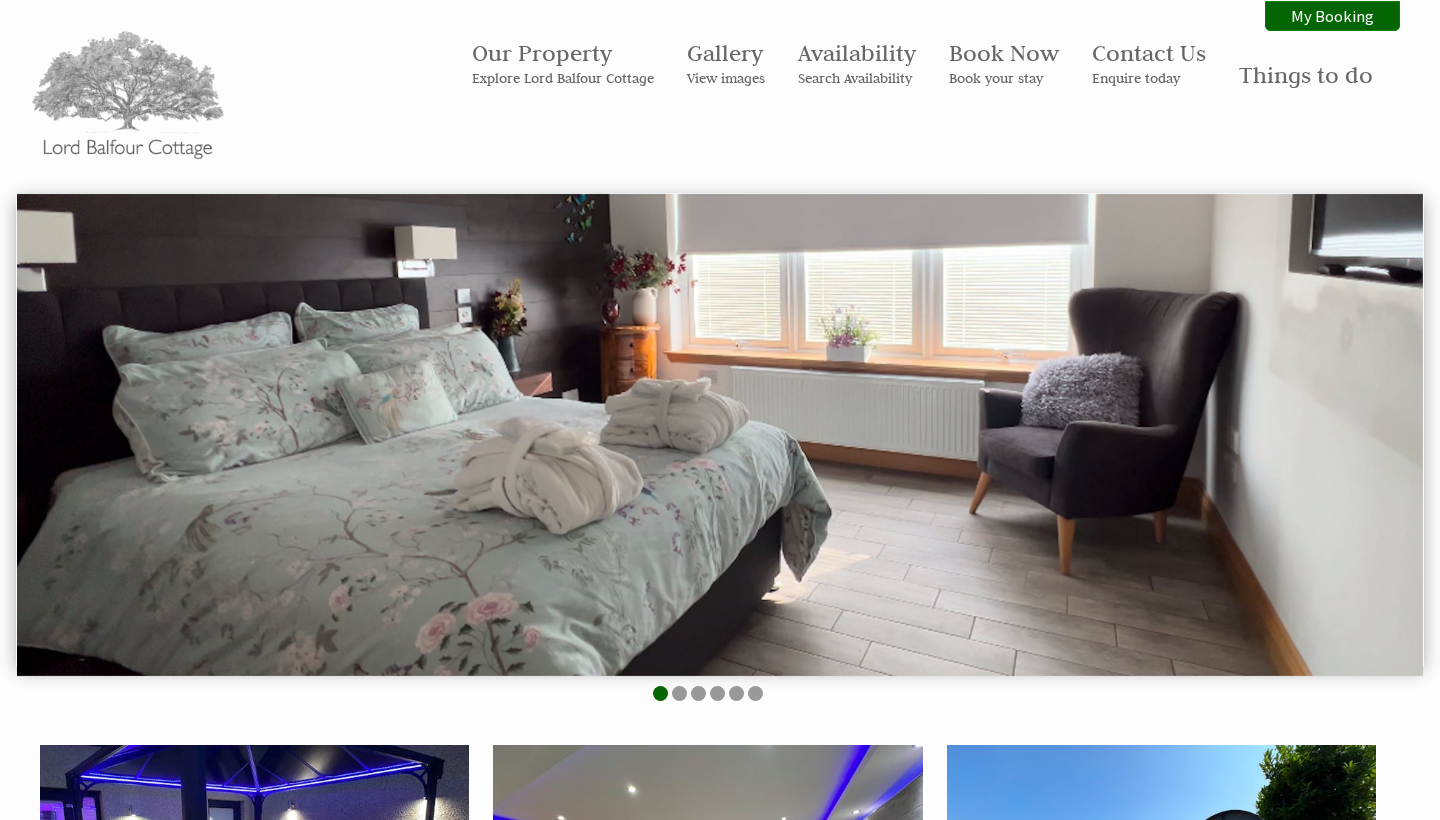 scroll, scrollTop: 0, scrollLeft: 0, axis: both 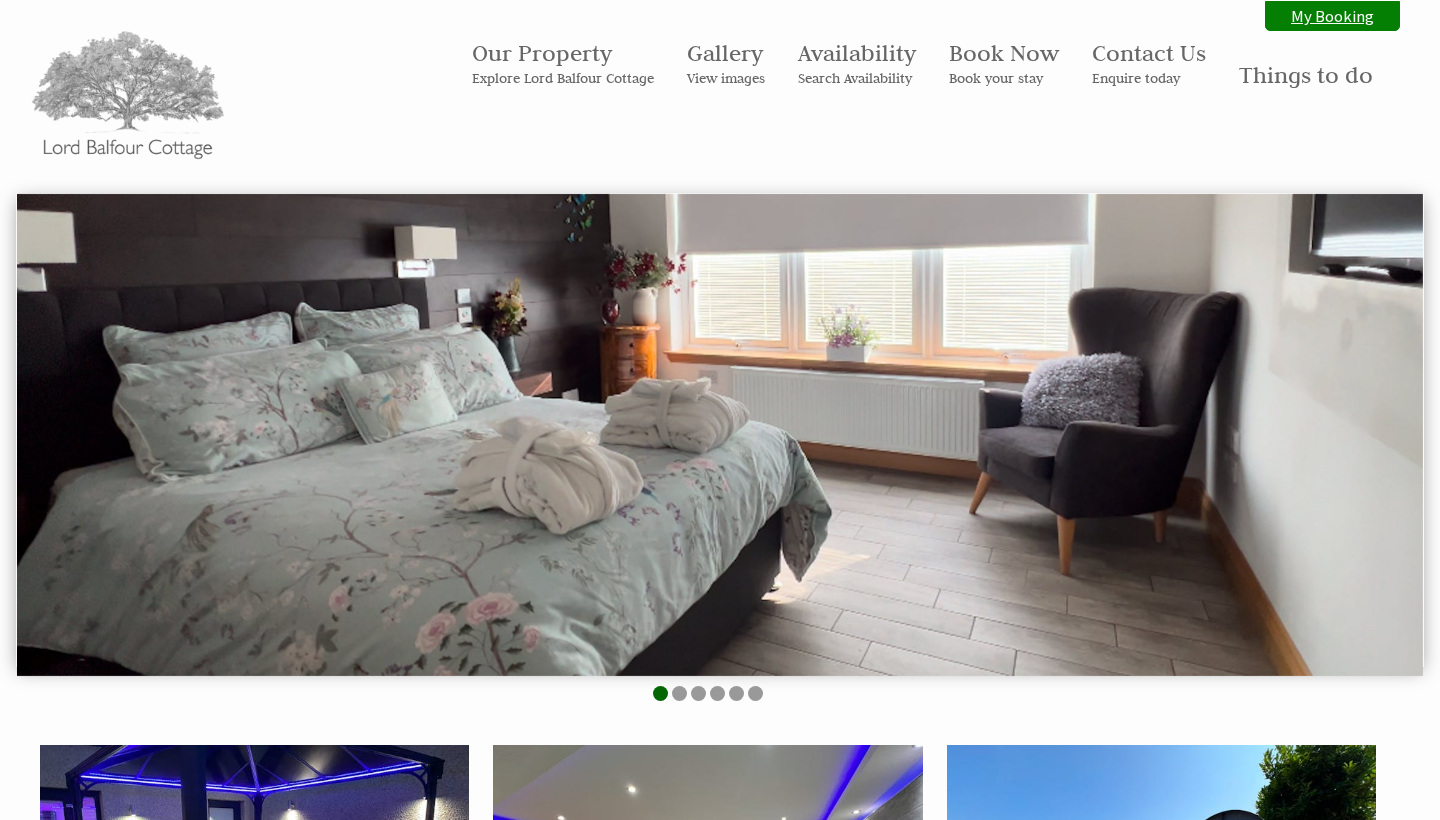 click on "My Booking" at bounding box center (1332, 16) 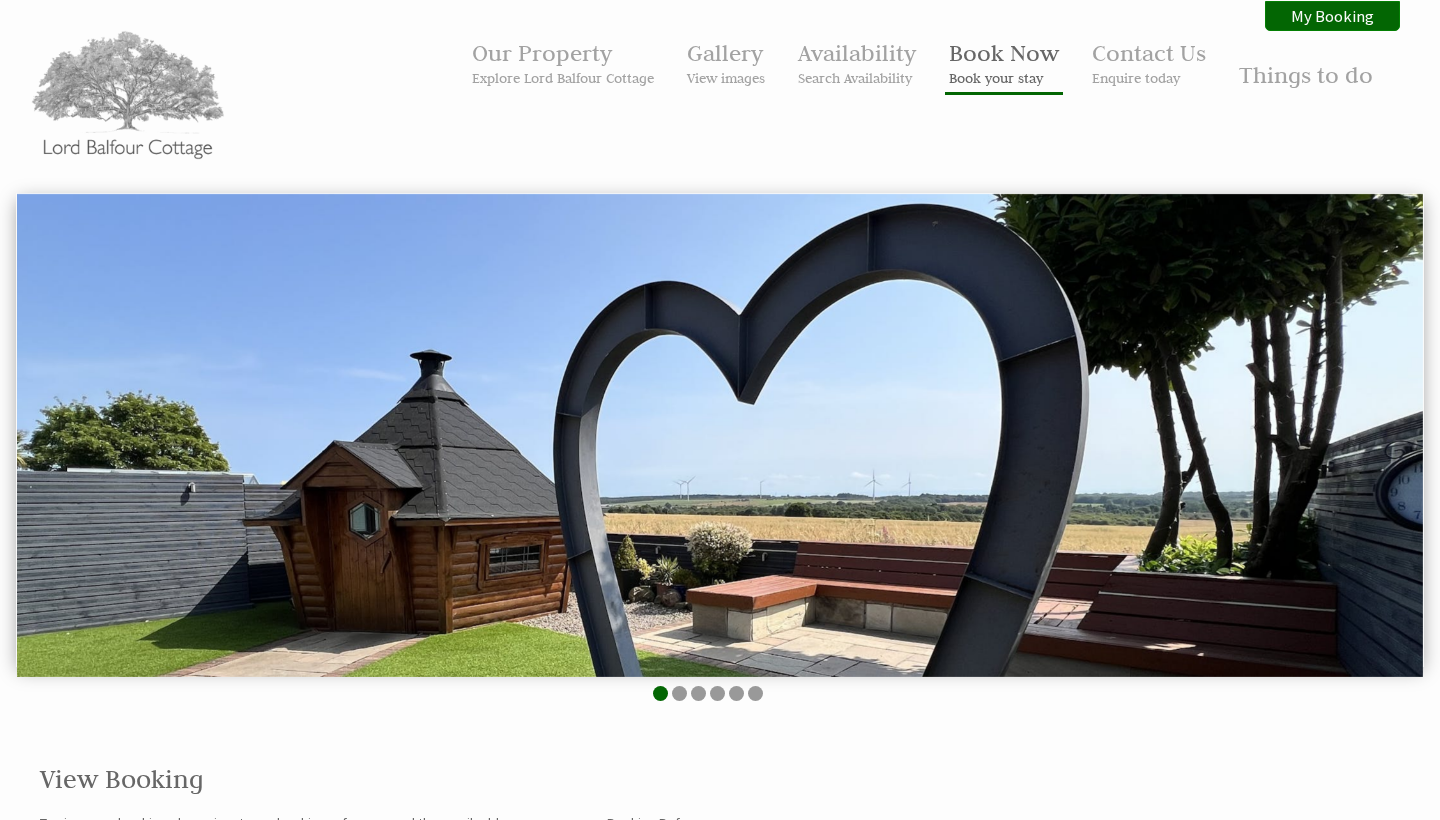 click on "Book Now  Book your stay" at bounding box center [1004, 62] 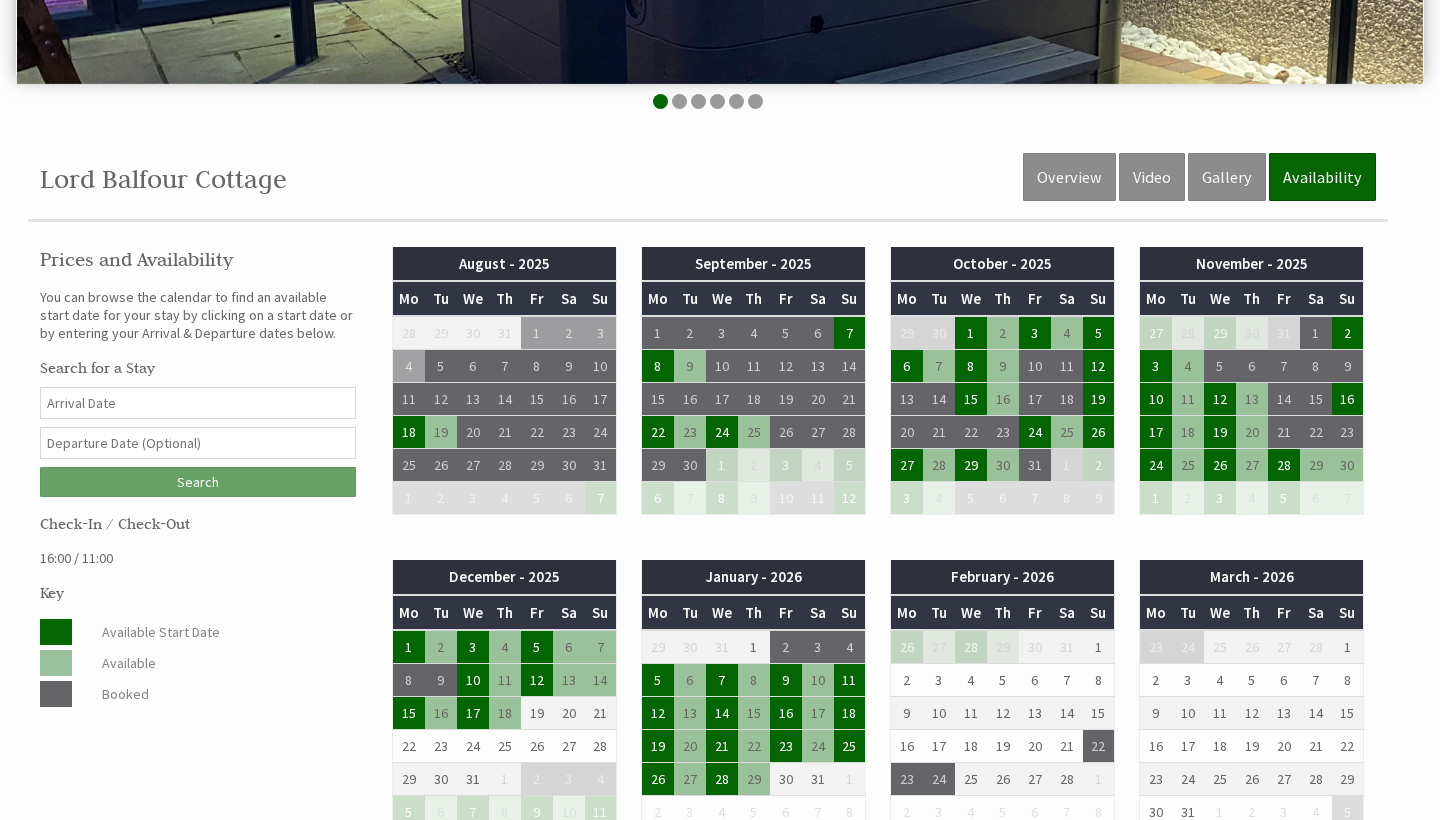 scroll, scrollTop: 701, scrollLeft: 0, axis: vertical 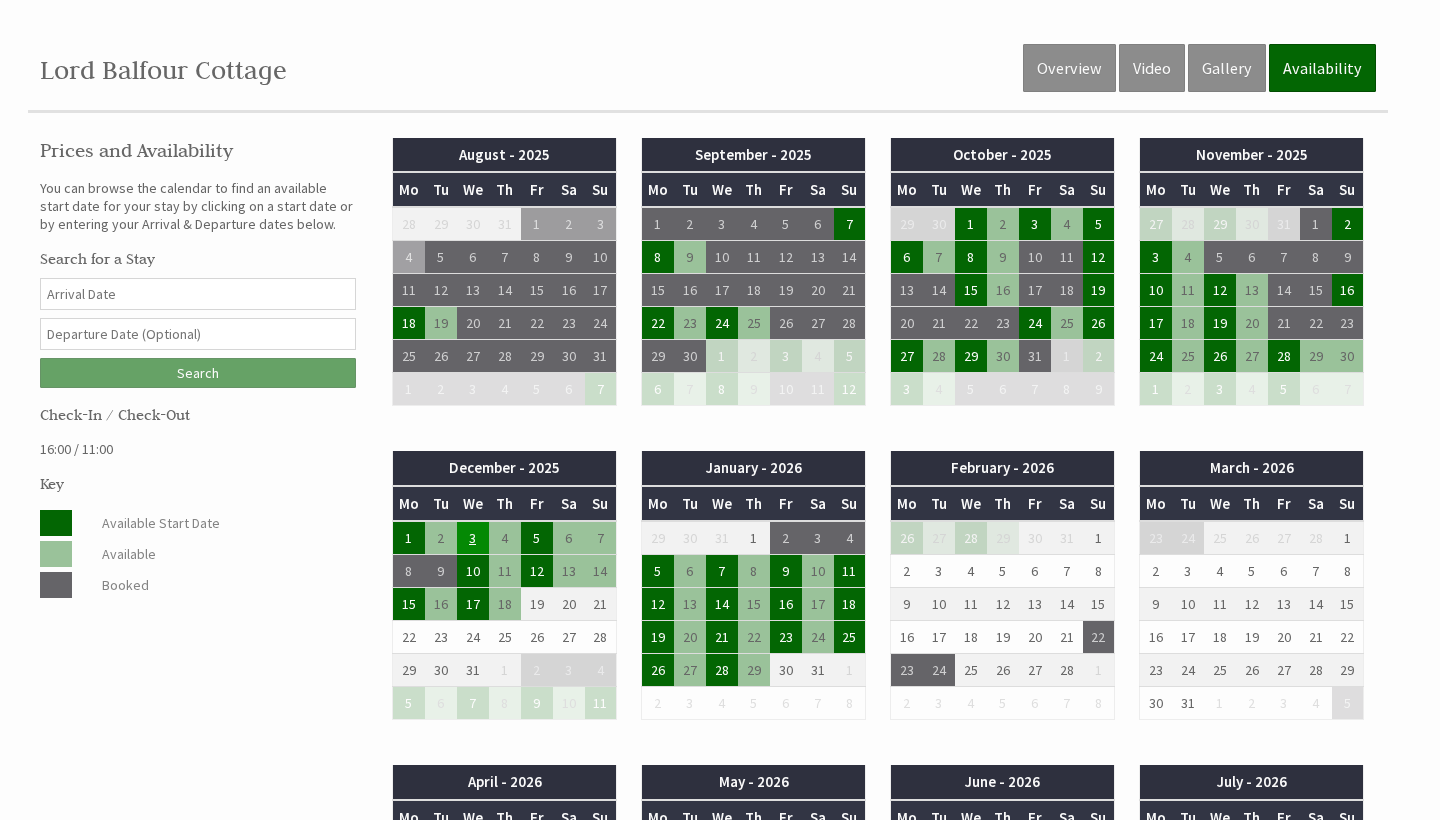 click on "3" at bounding box center [473, 538] 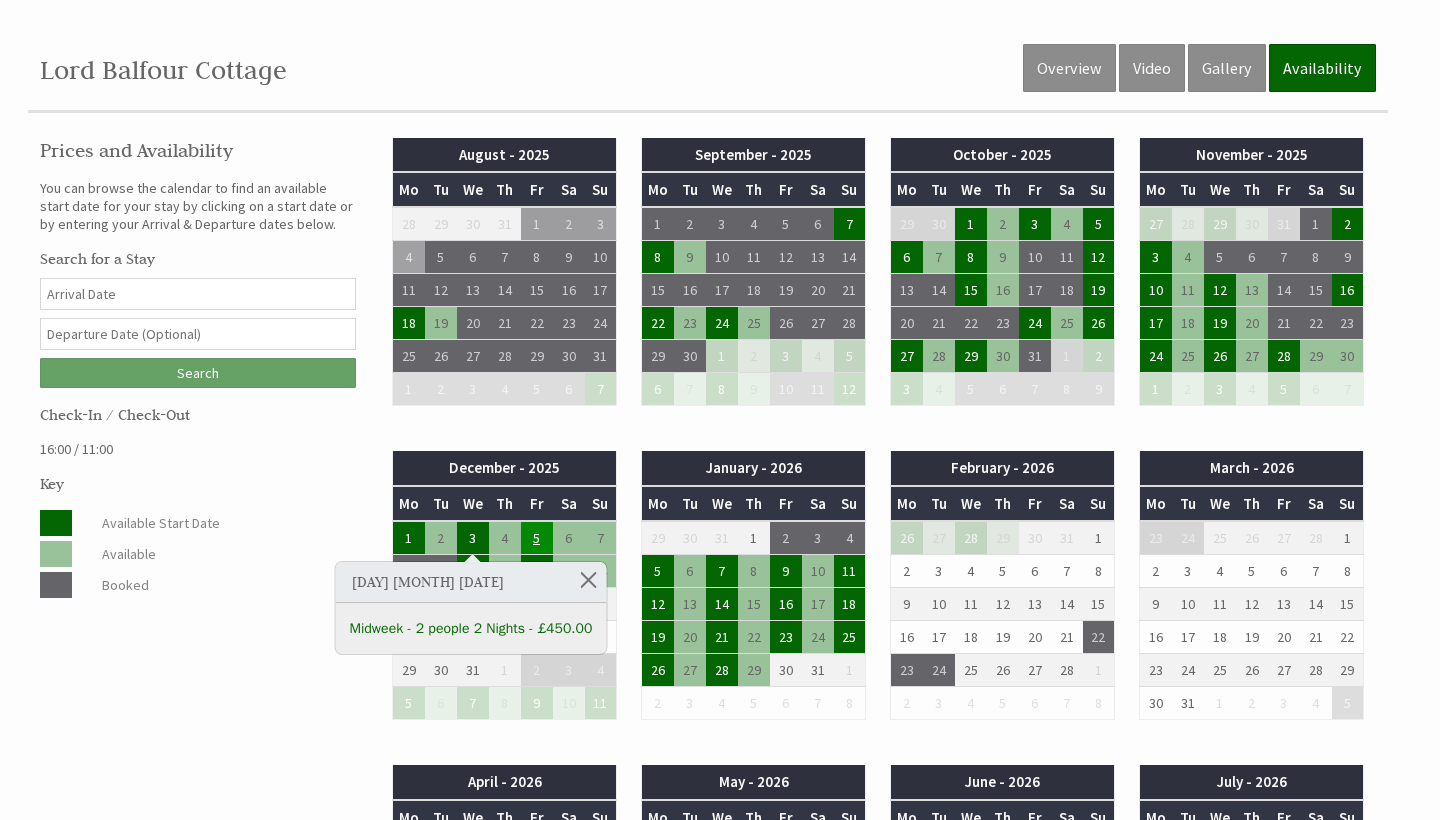 click on "5" at bounding box center [537, 538] 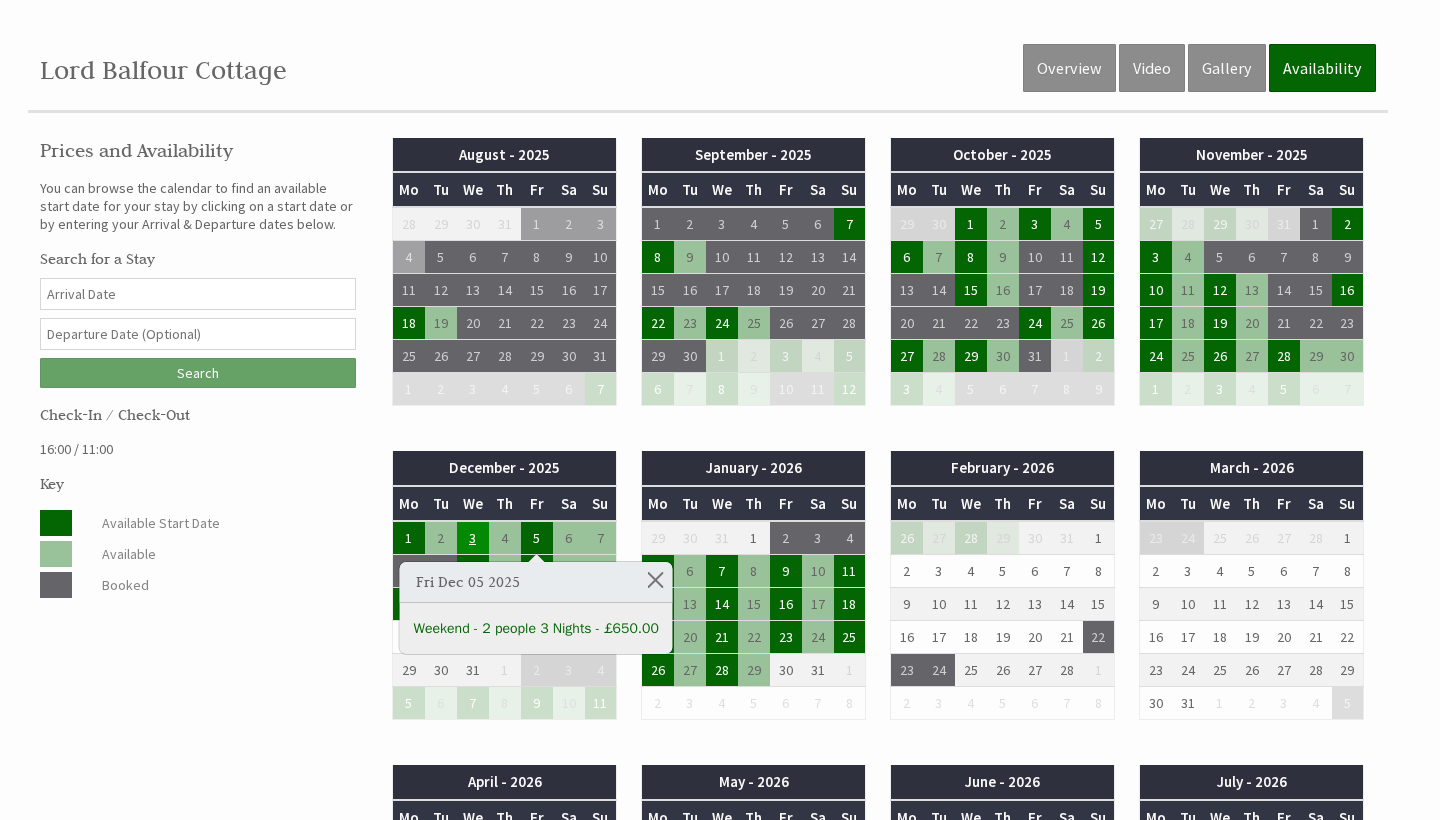 click on "3" at bounding box center (473, 538) 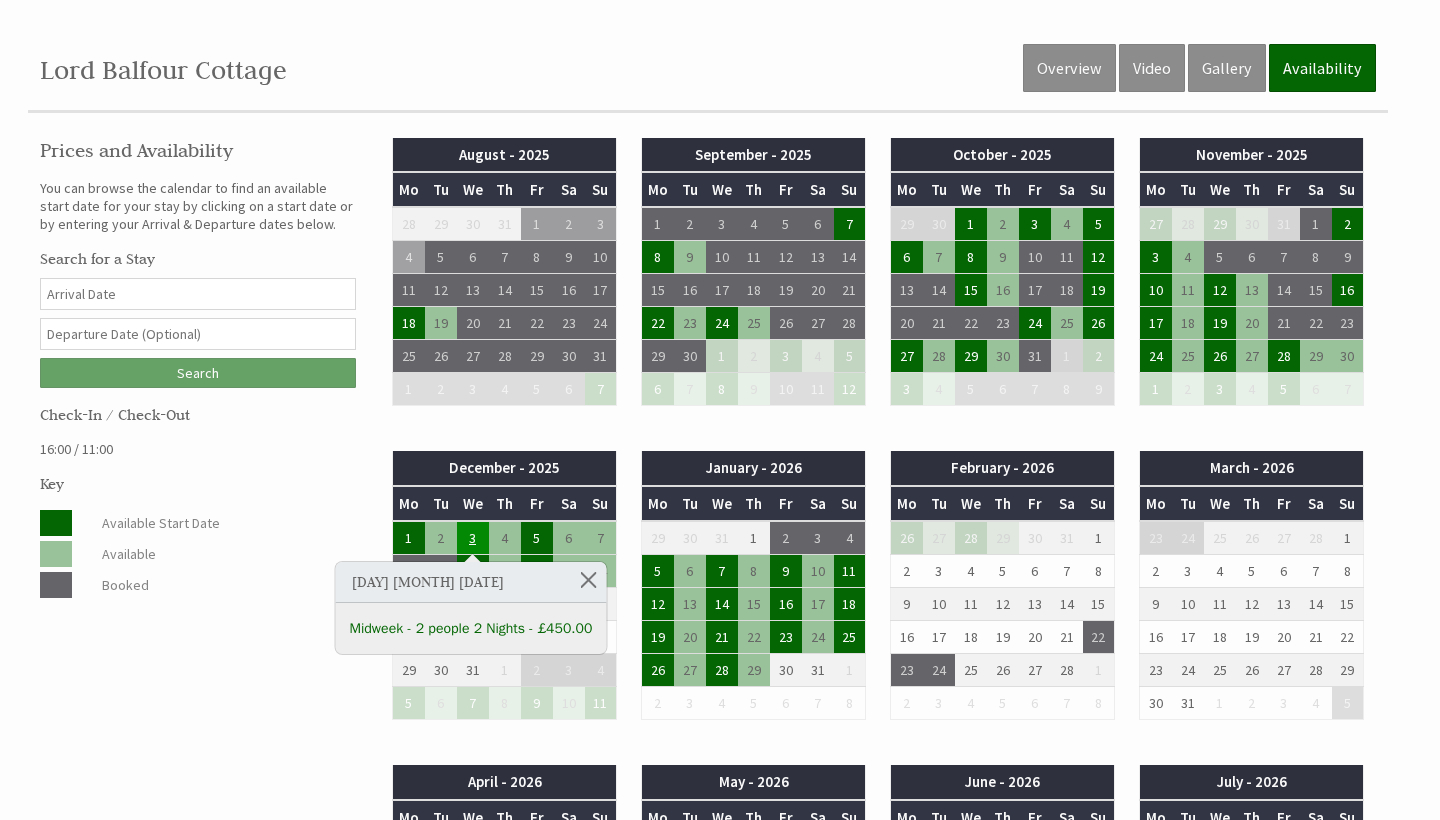 click on "3" at bounding box center [473, 538] 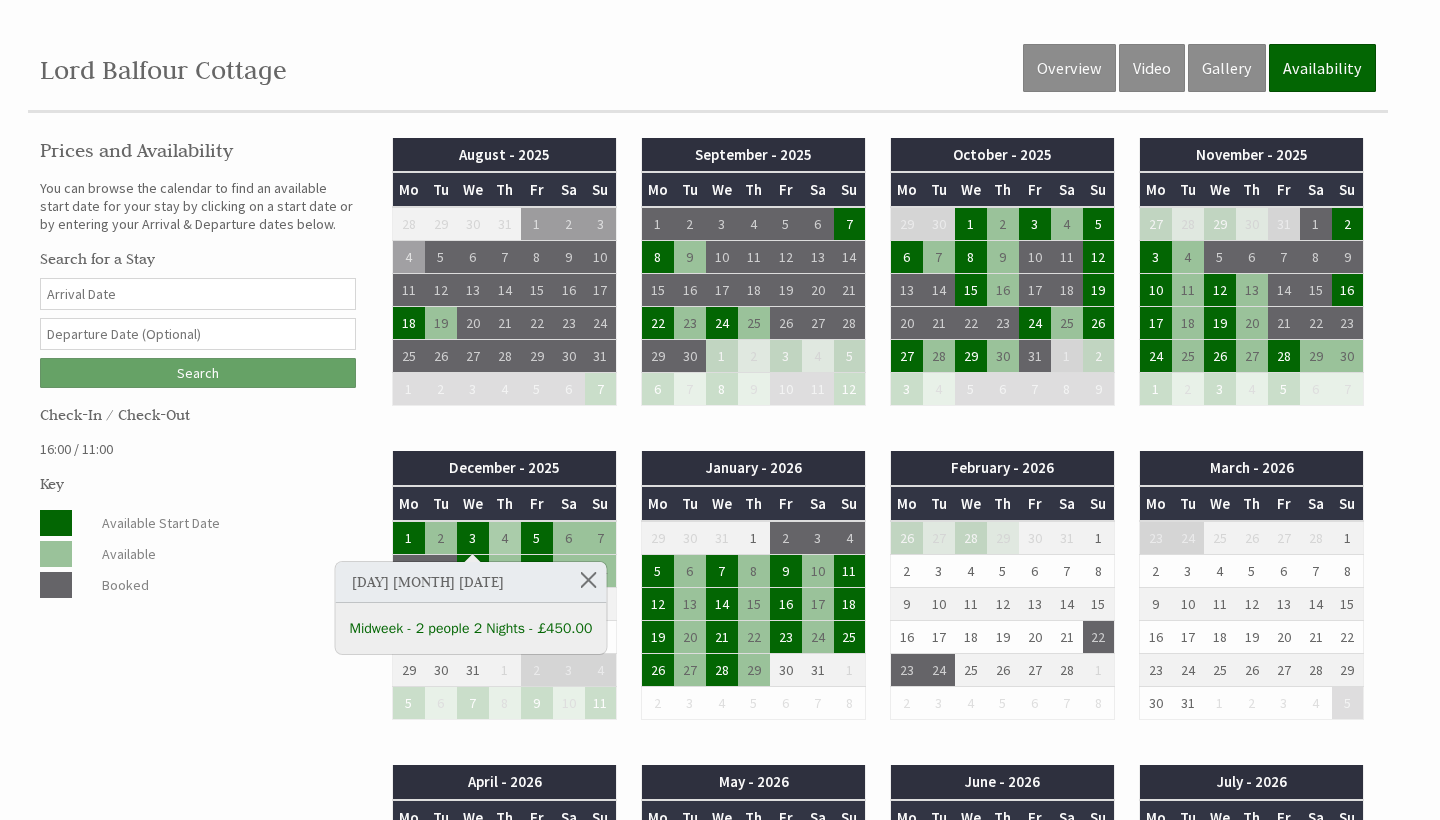 click on "4" at bounding box center (505, 538) 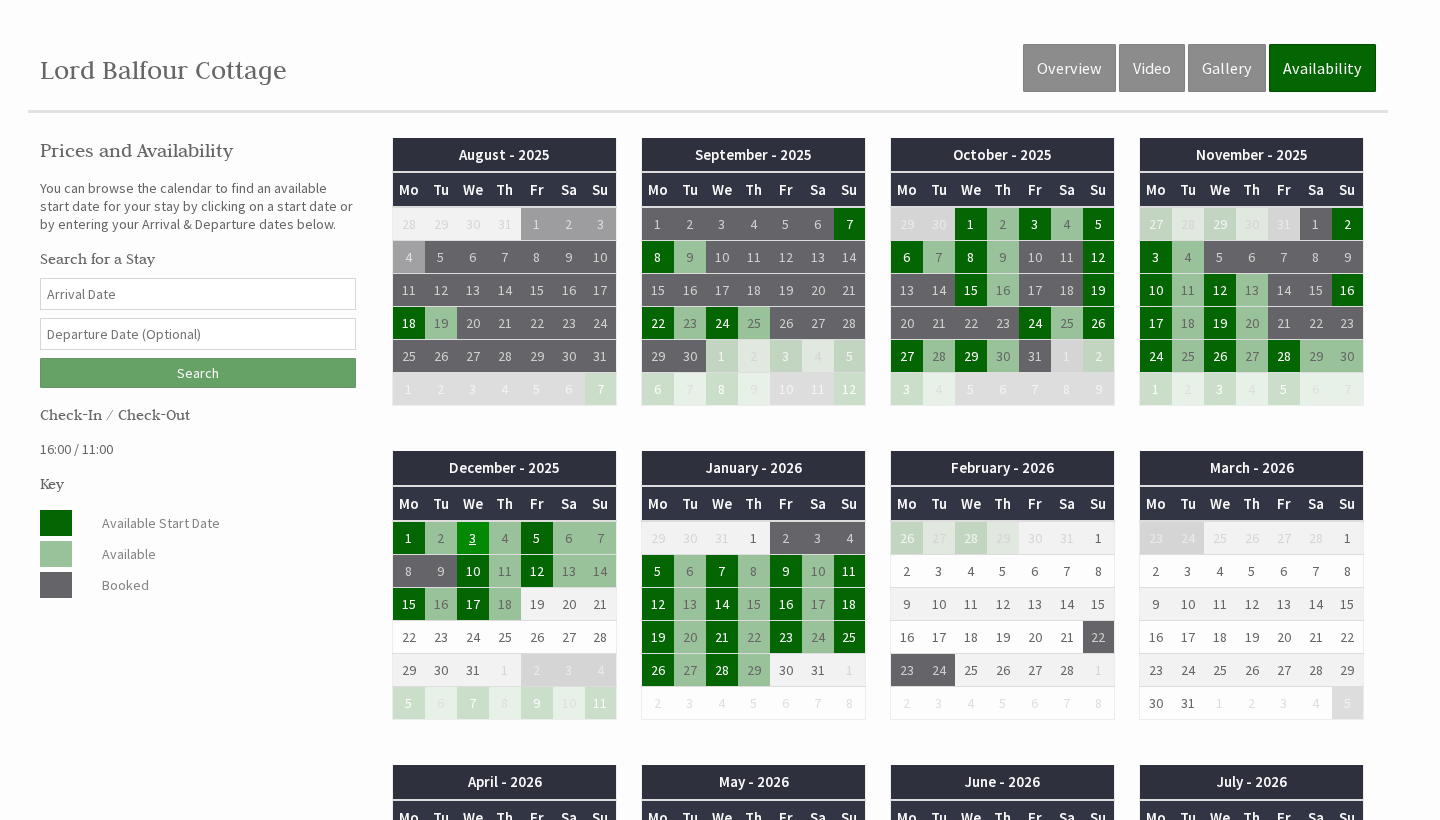 click on "3" at bounding box center [473, 538] 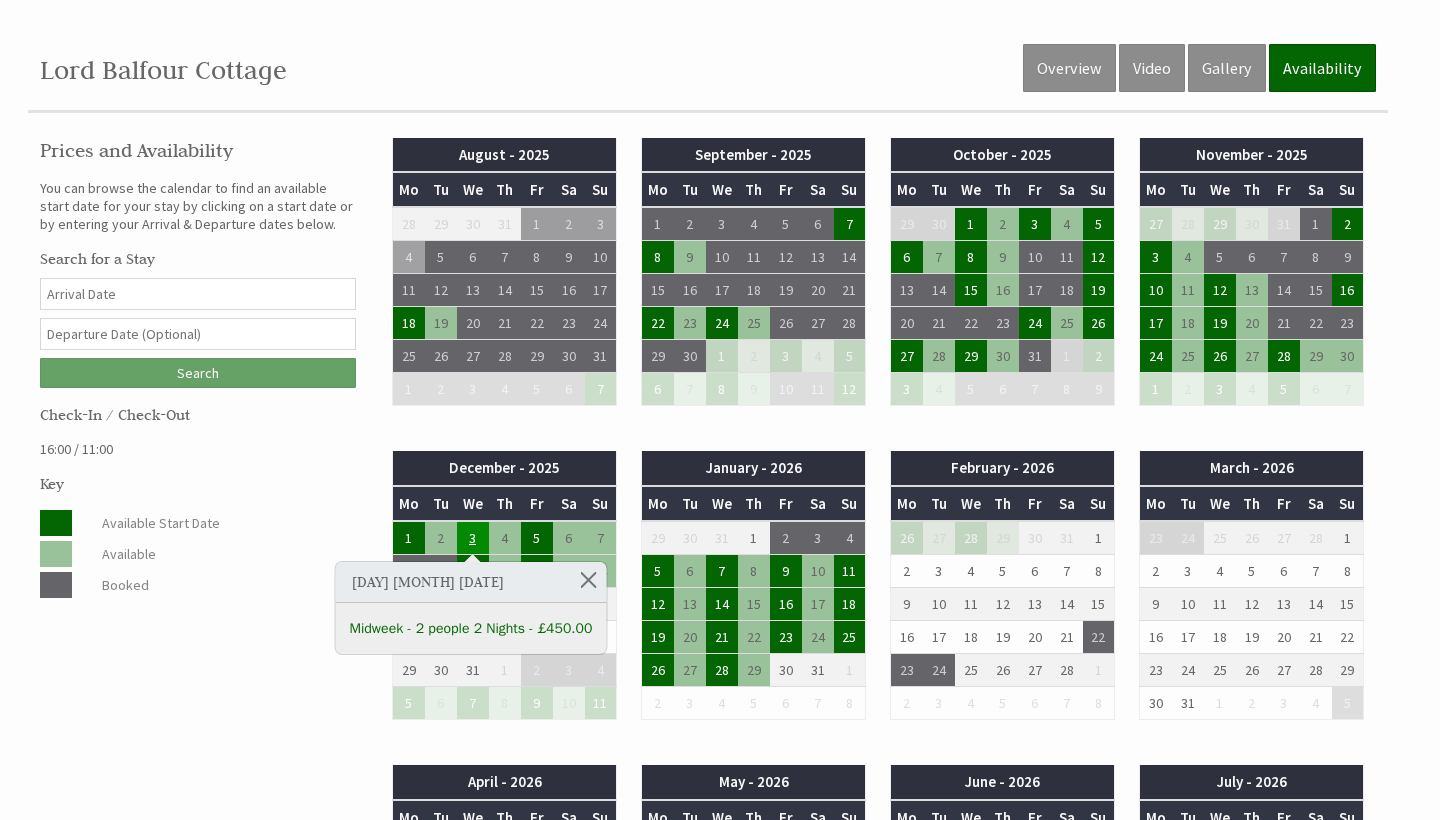 click on "3" at bounding box center (473, 538) 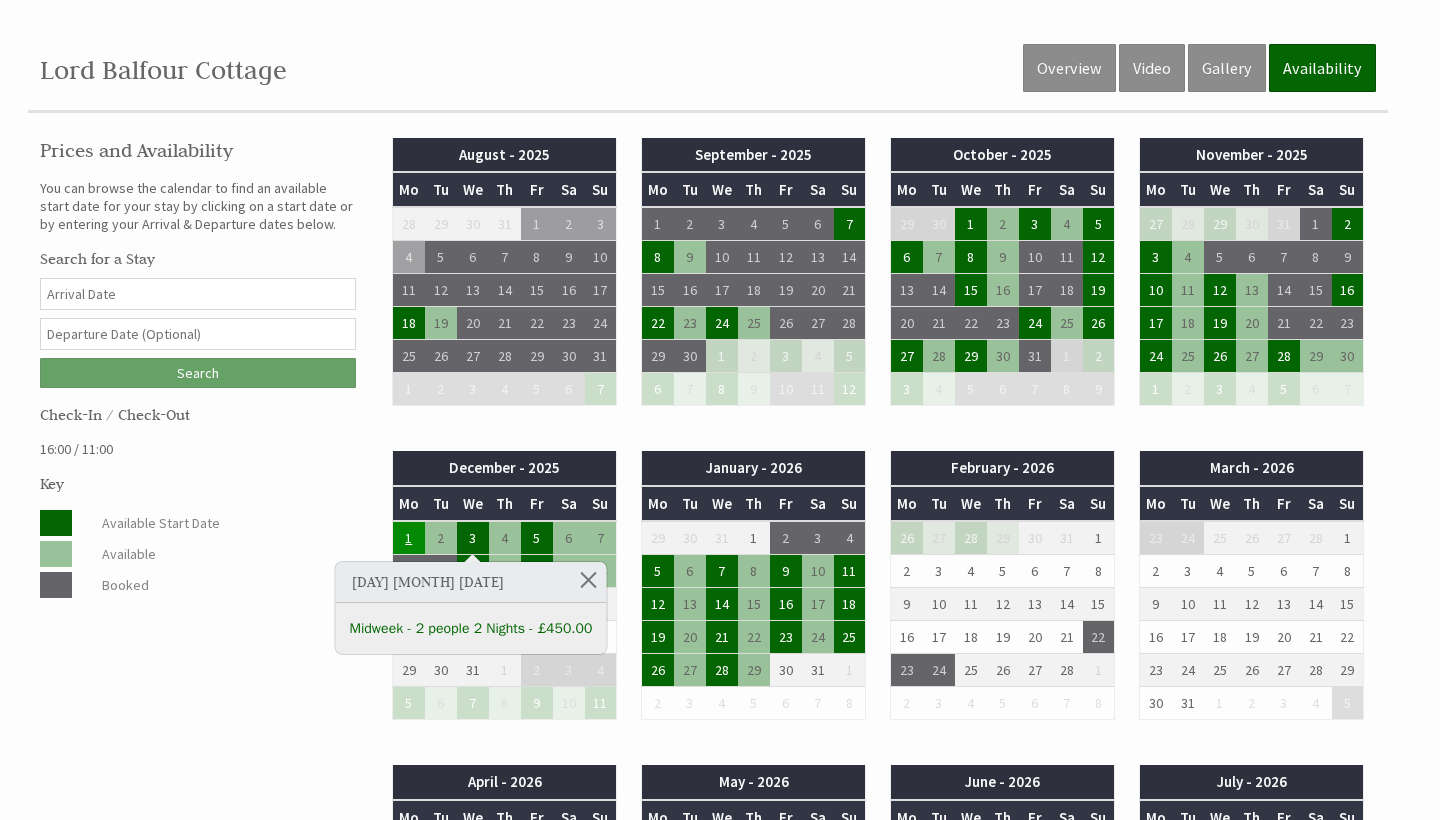 click on "1" at bounding box center [409, 538] 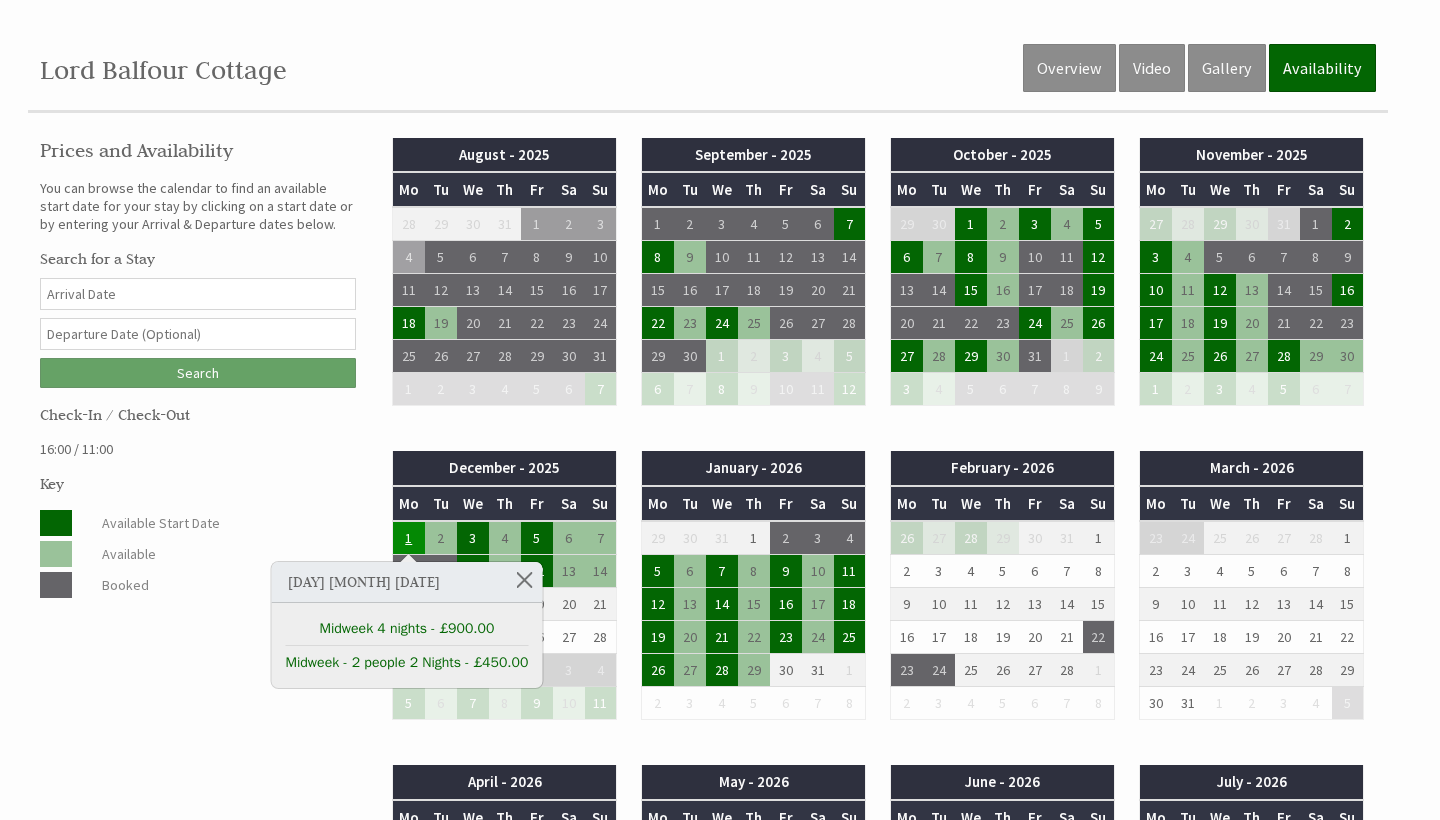 click on "1" at bounding box center (409, 538) 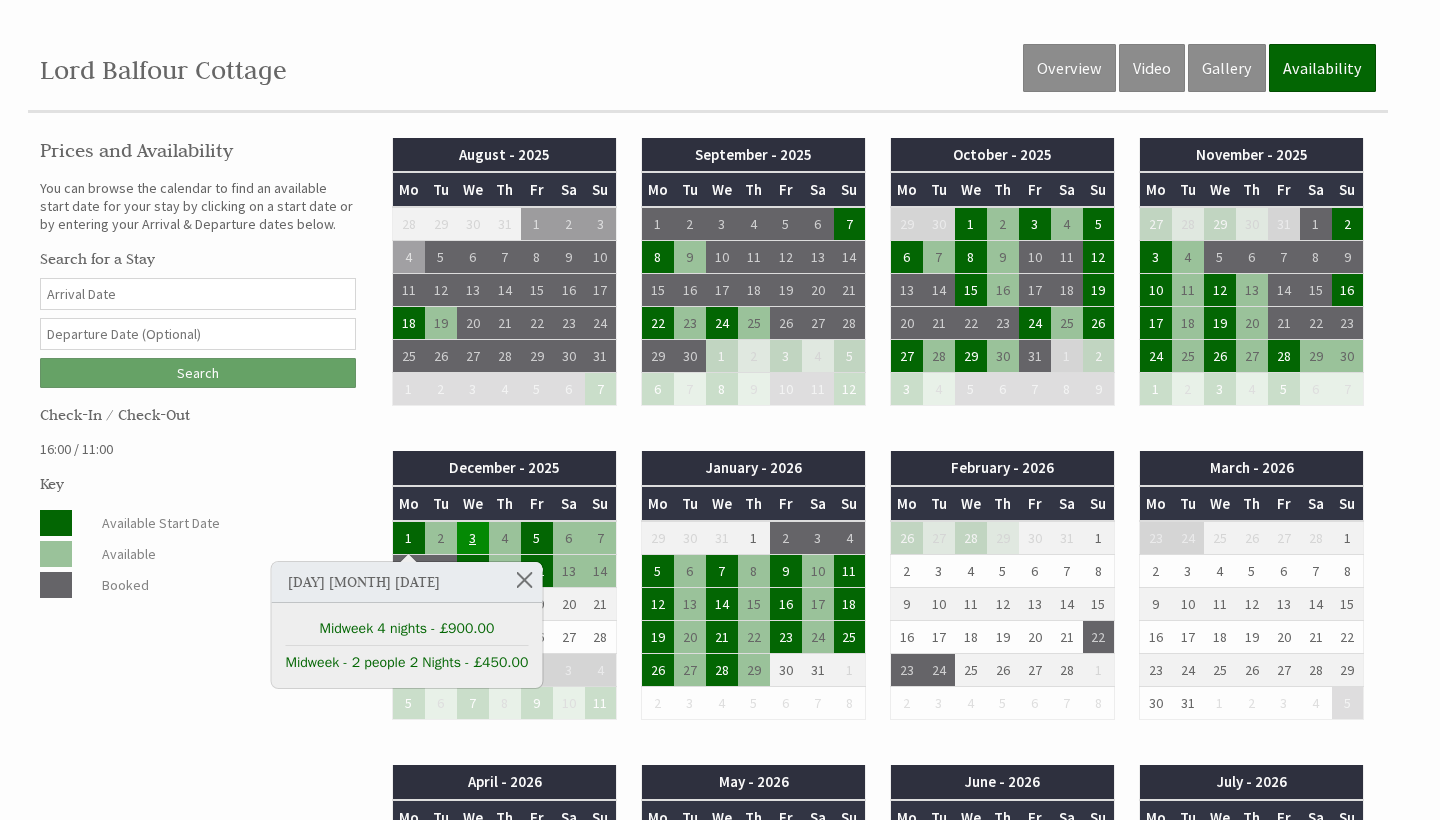click on "3" at bounding box center (473, 538) 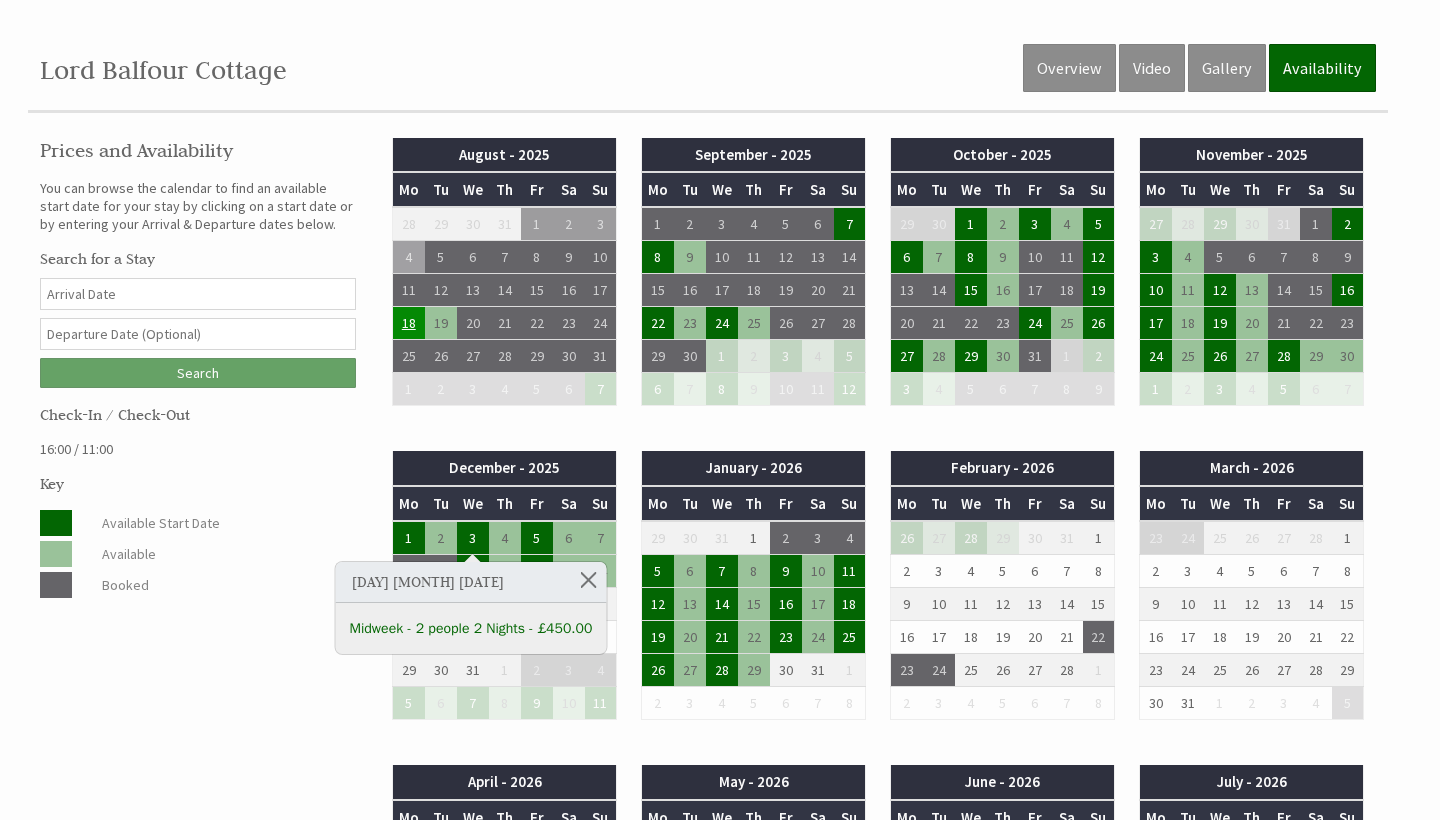 click on "18" at bounding box center [409, 323] 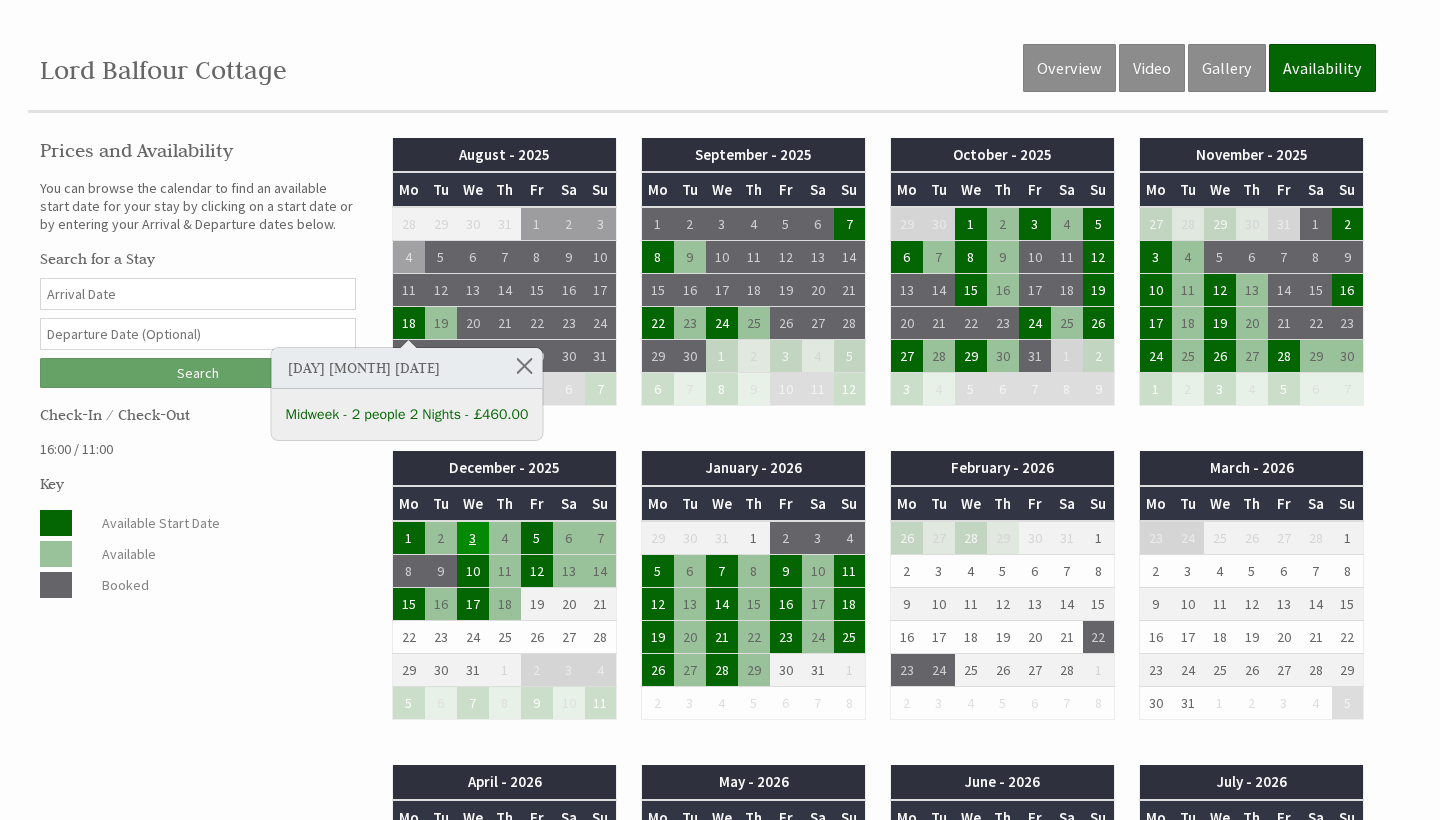 click on "3" at bounding box center (473, 538) 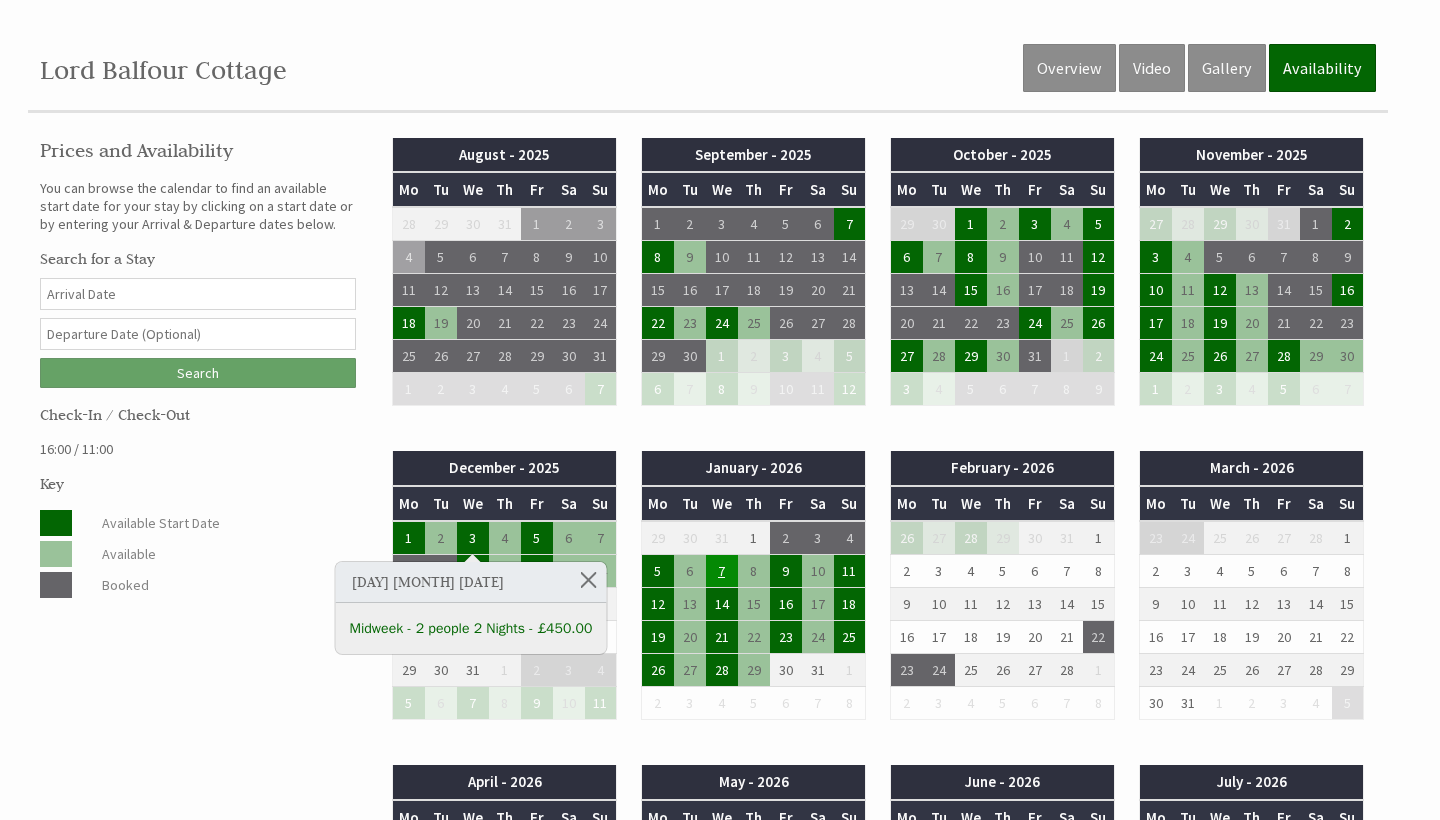 click on "7" at bounding box center (722, 571) 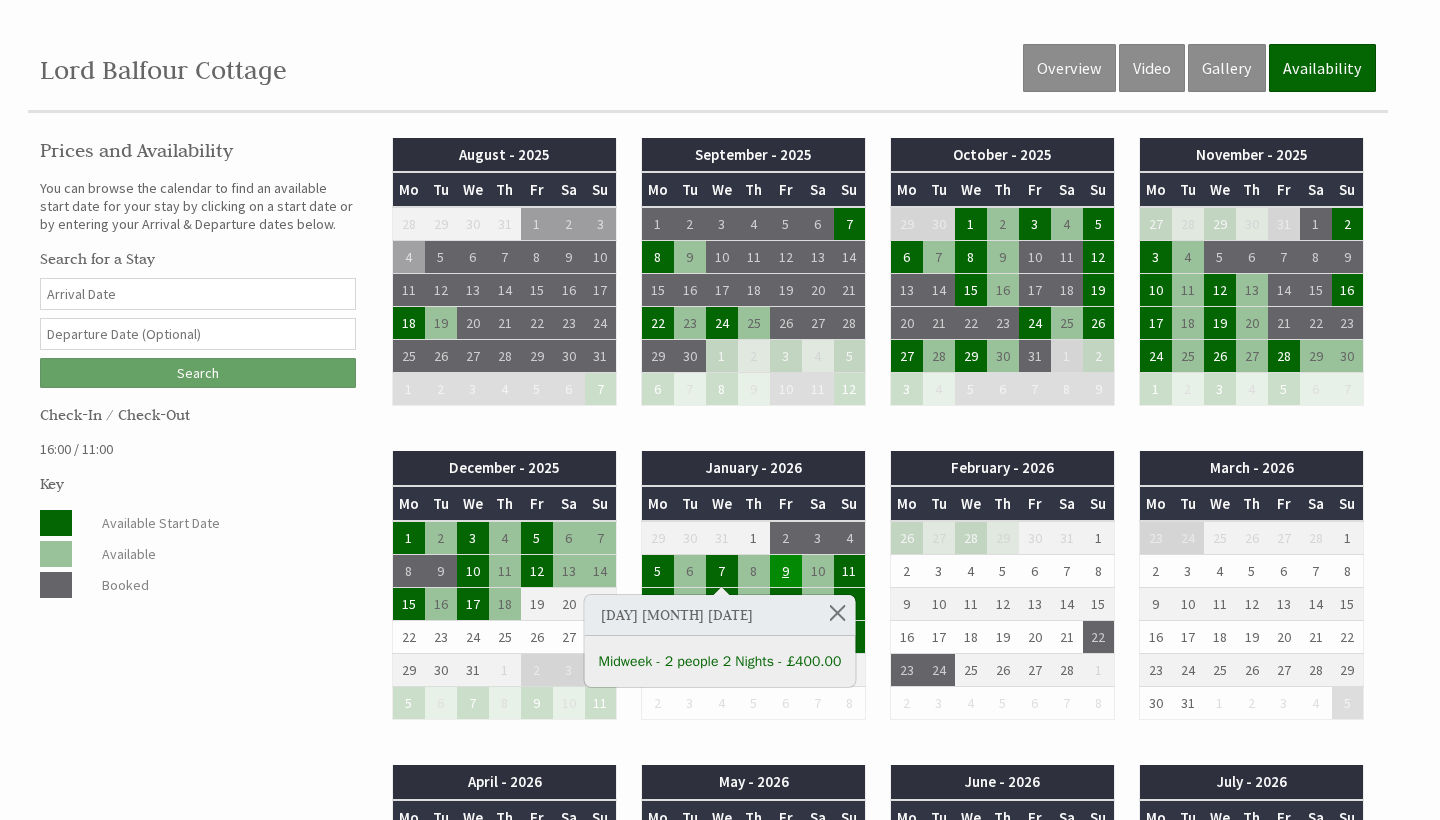 click on "9" at bounding box center (786, 571) 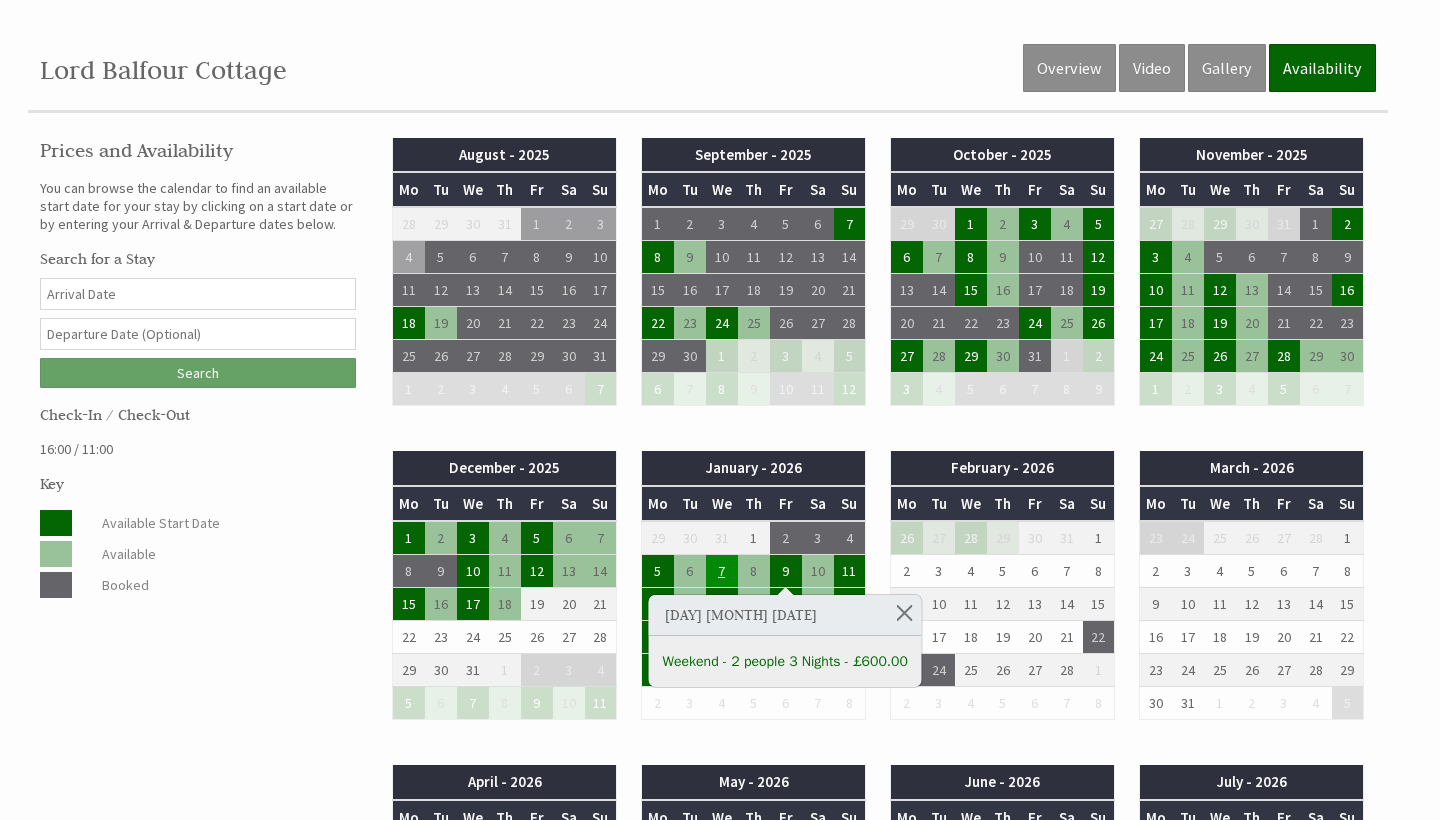 click on "7" at bounding box center [722, 571] 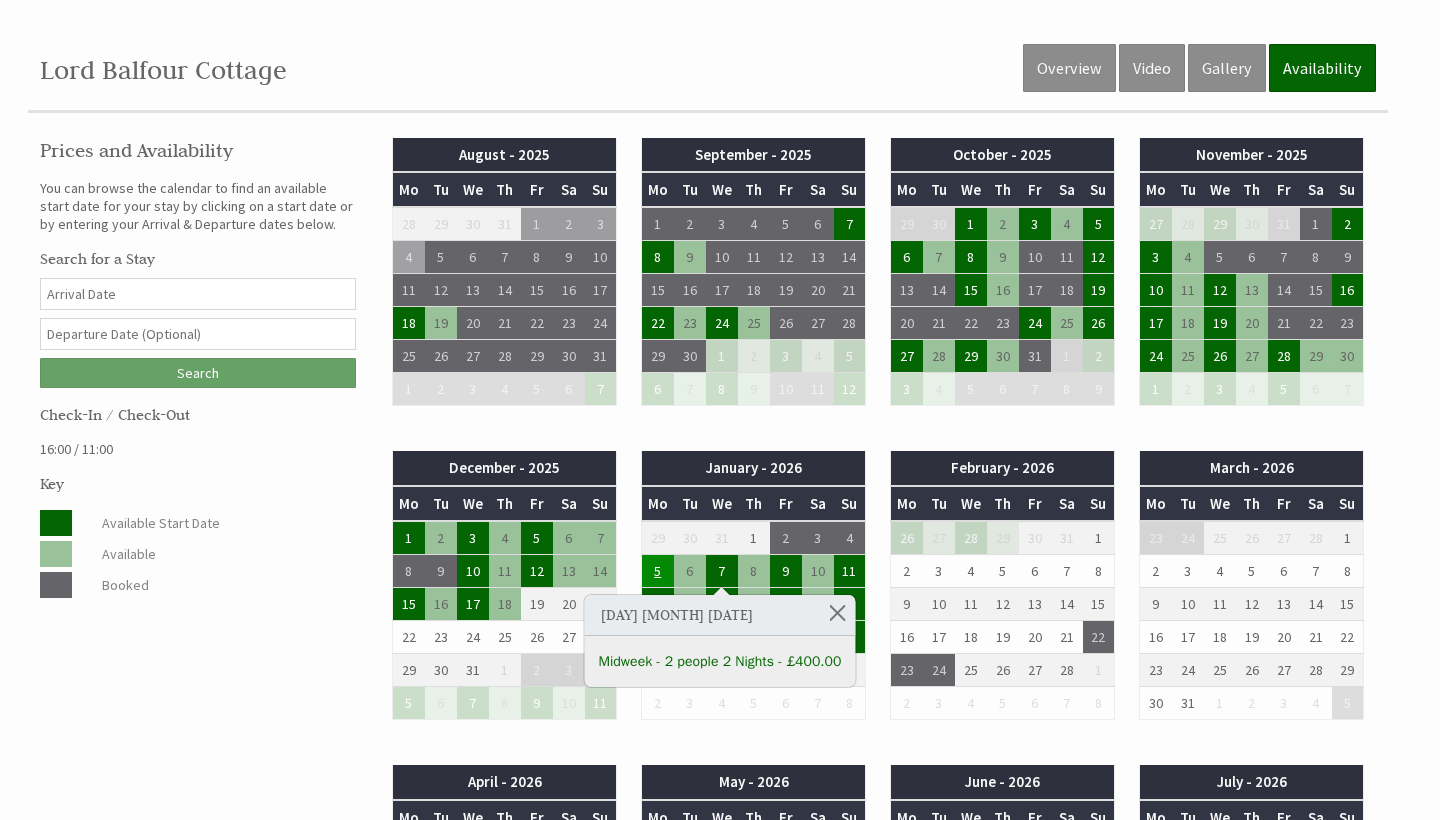click on "5" at bounding box center (658, 571) 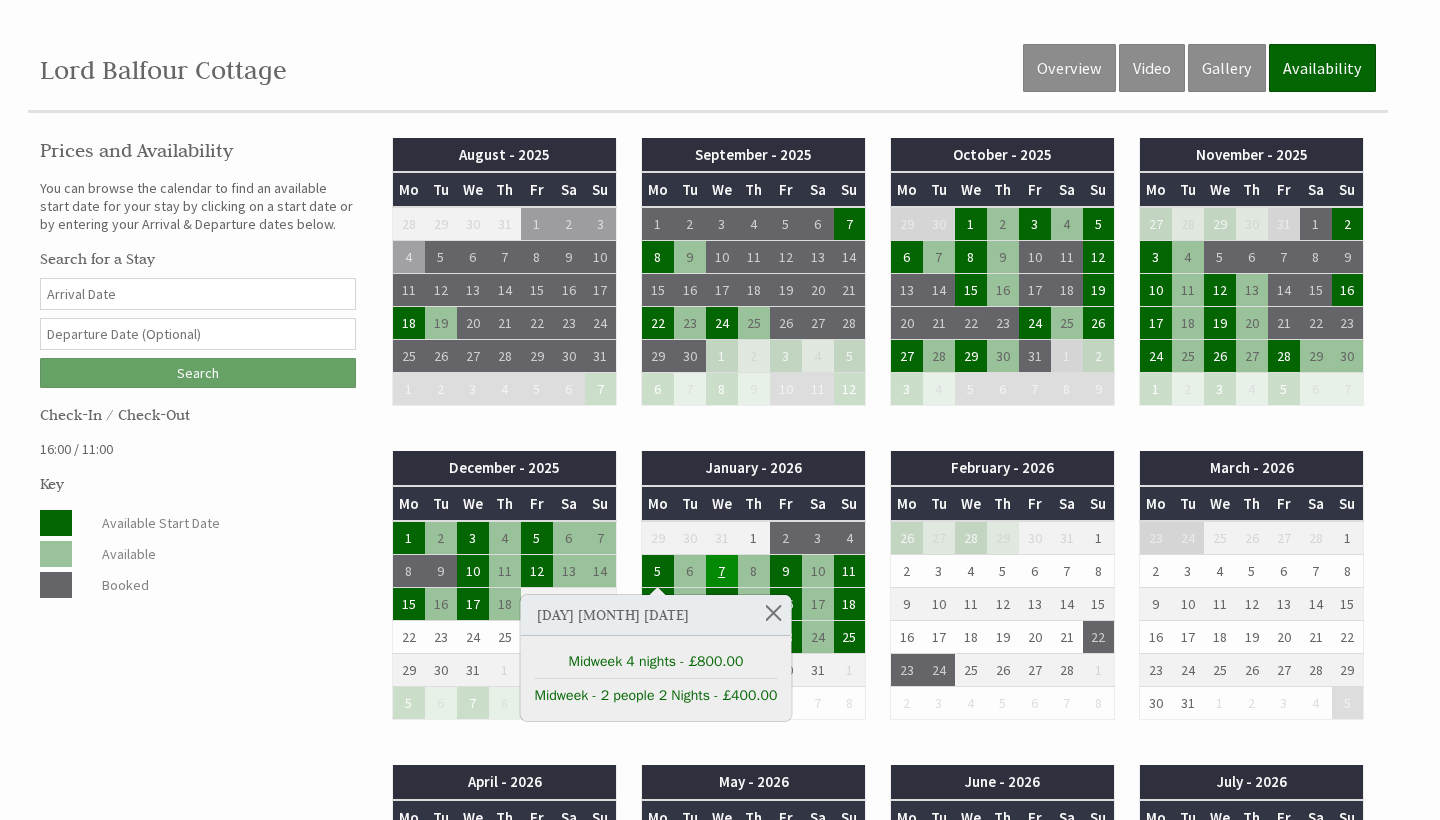 click on "7" at bounding box center [722, 571] 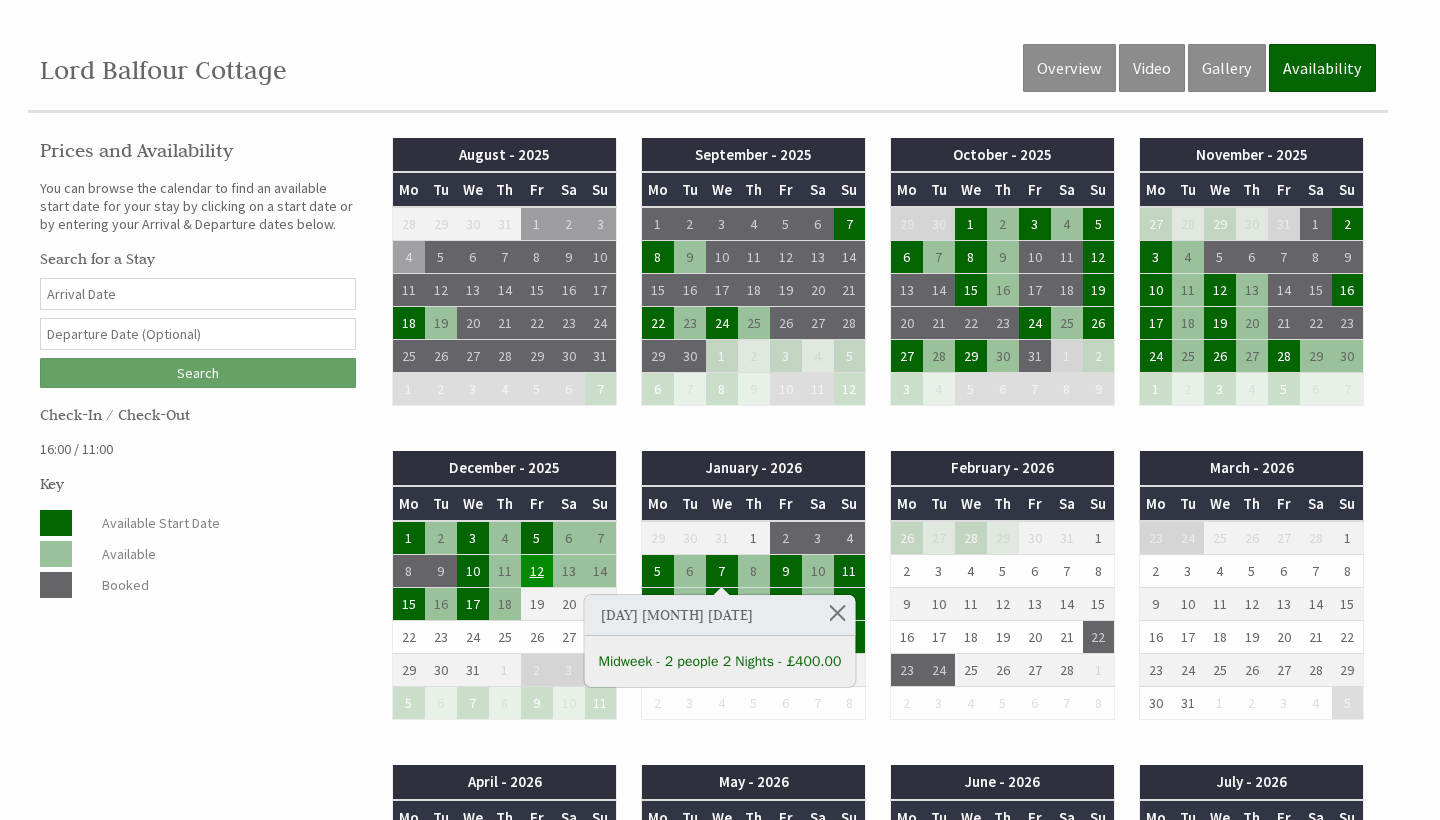 click on "12" at bounding box center (537, 571) 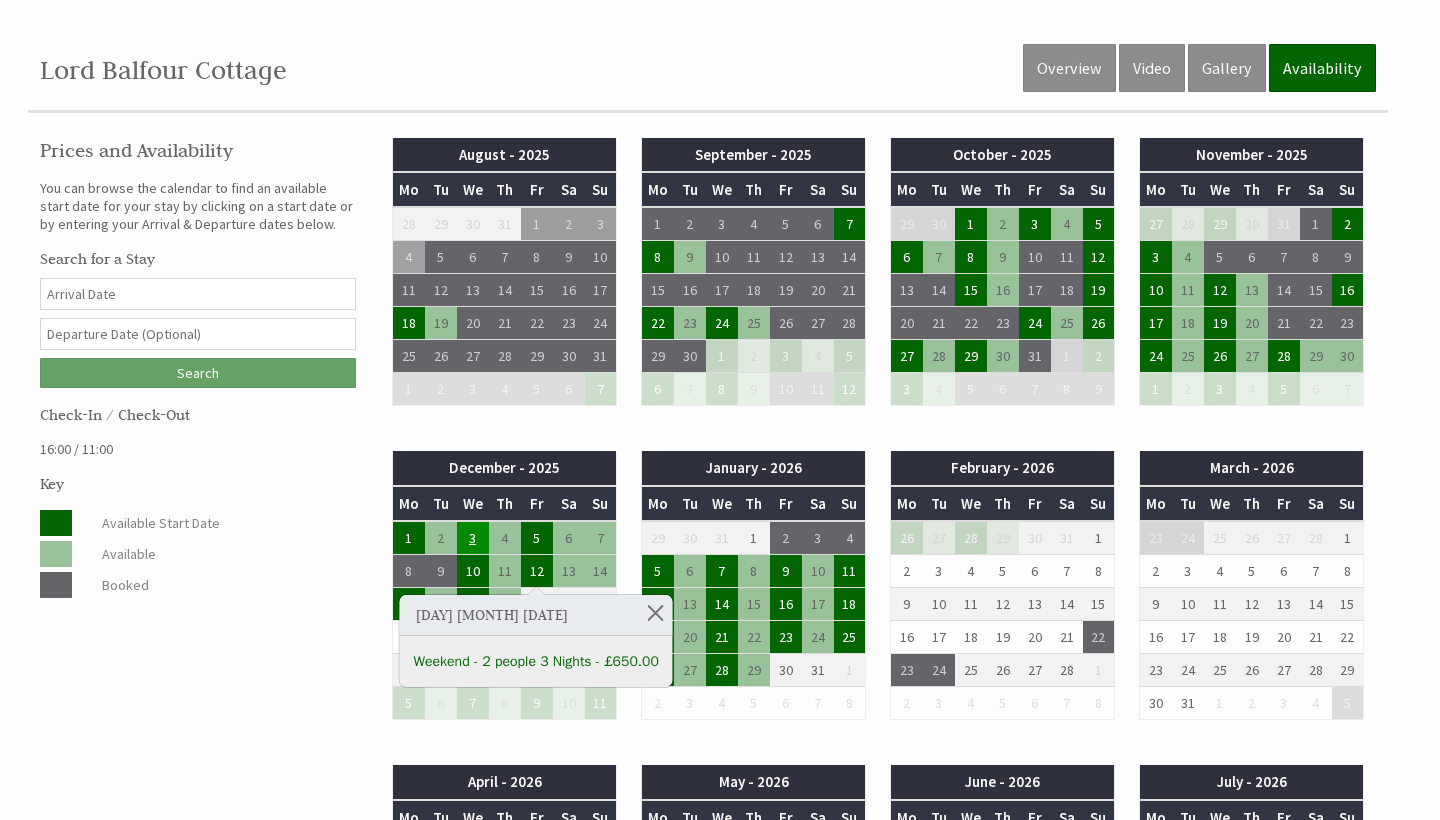 click on "3" at bounding box center [473, 538] 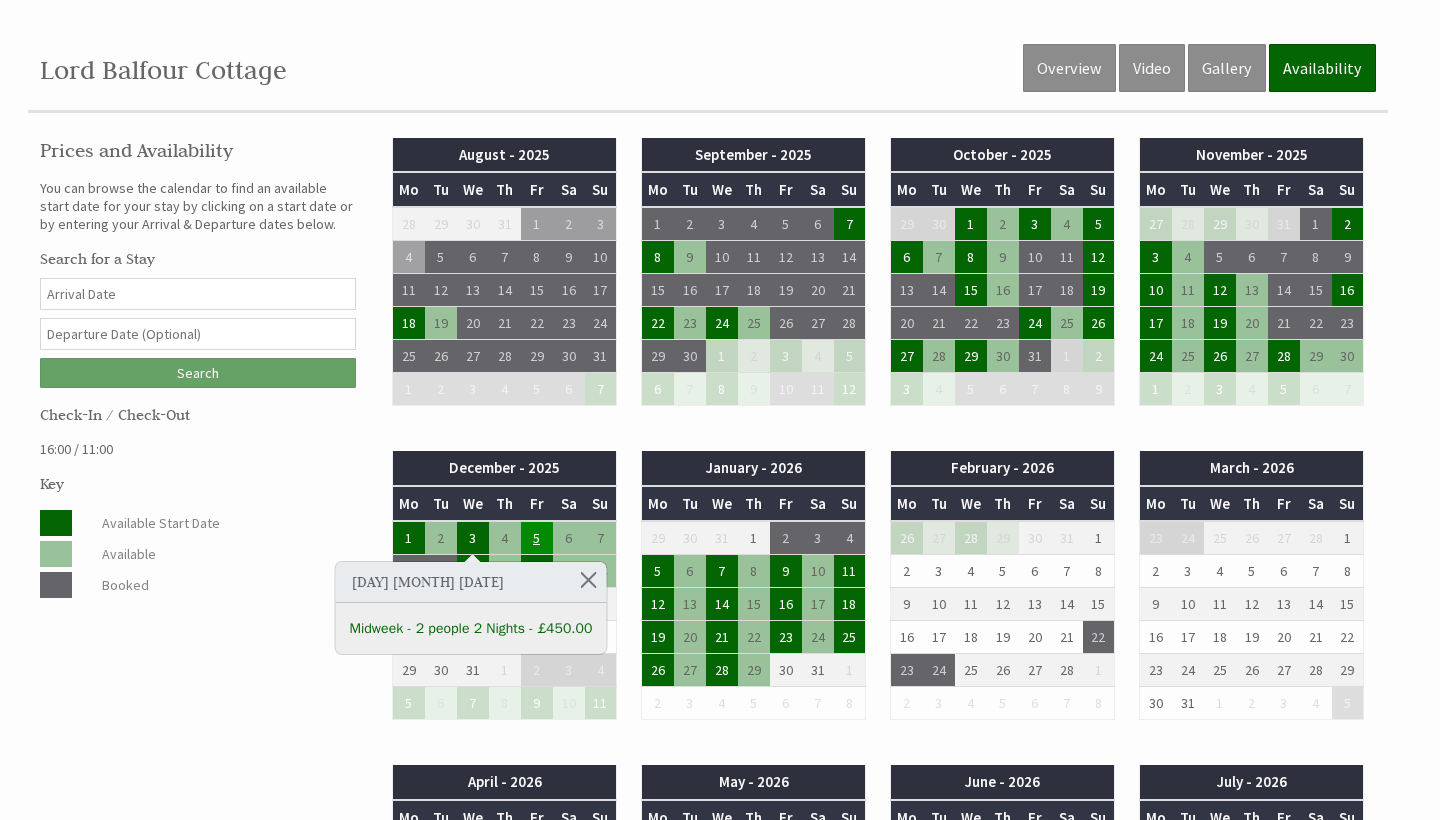 click on "5" at bounding box center [537, 538] 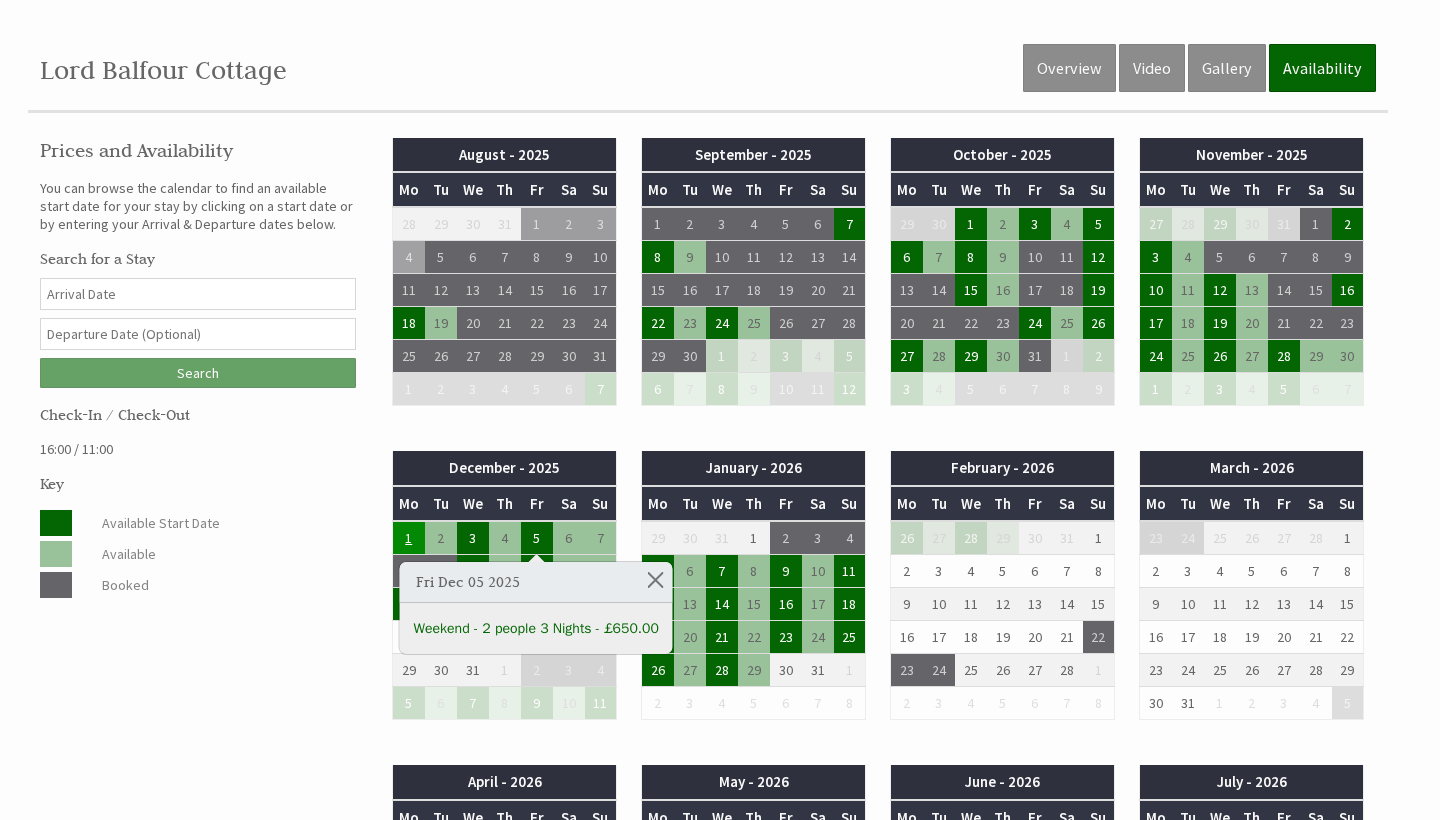 click on "1" at bounding box center [409, 538] 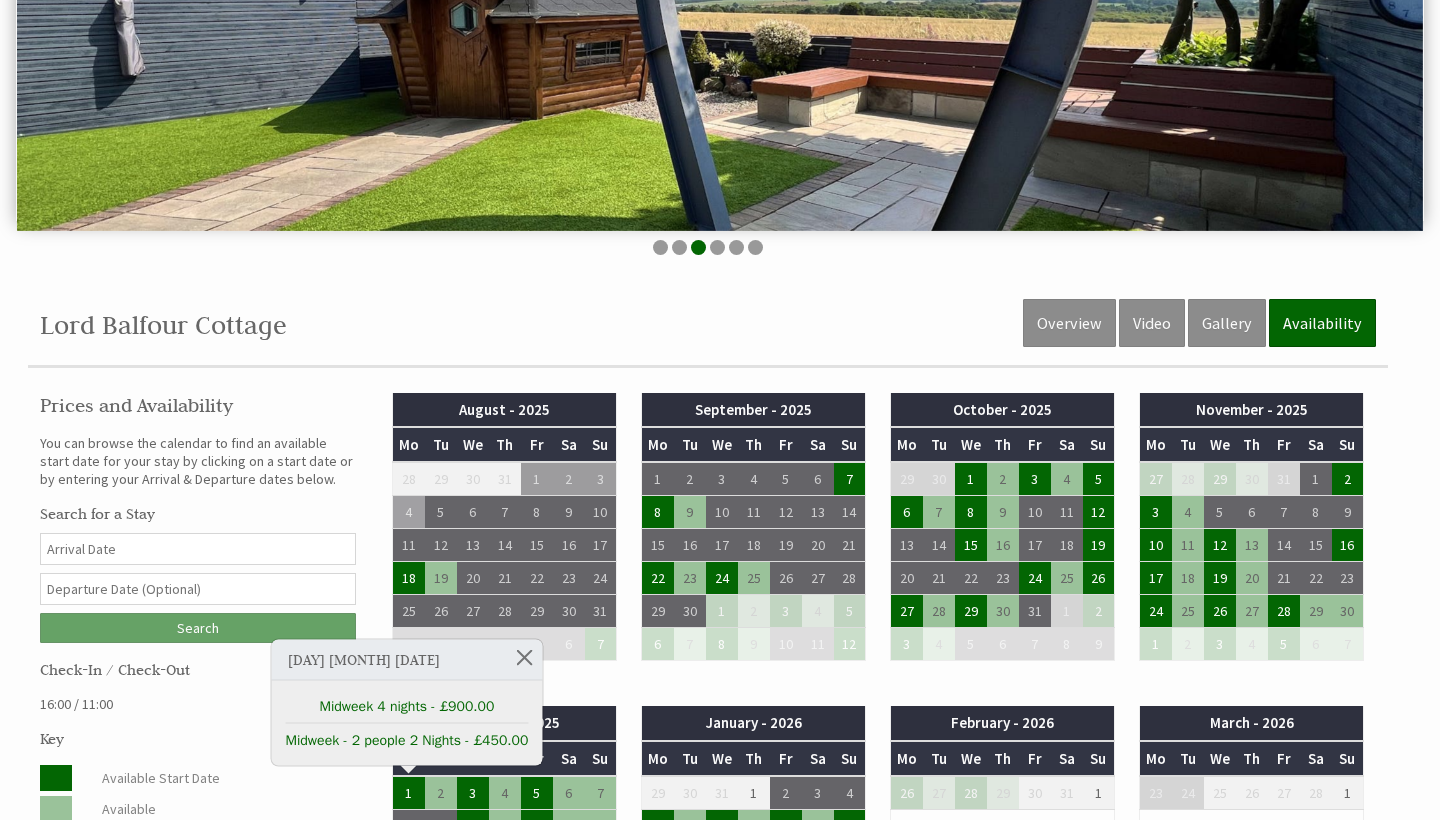 scroll, scrollTop: 354, scrollLeft: 0, axis: vertical 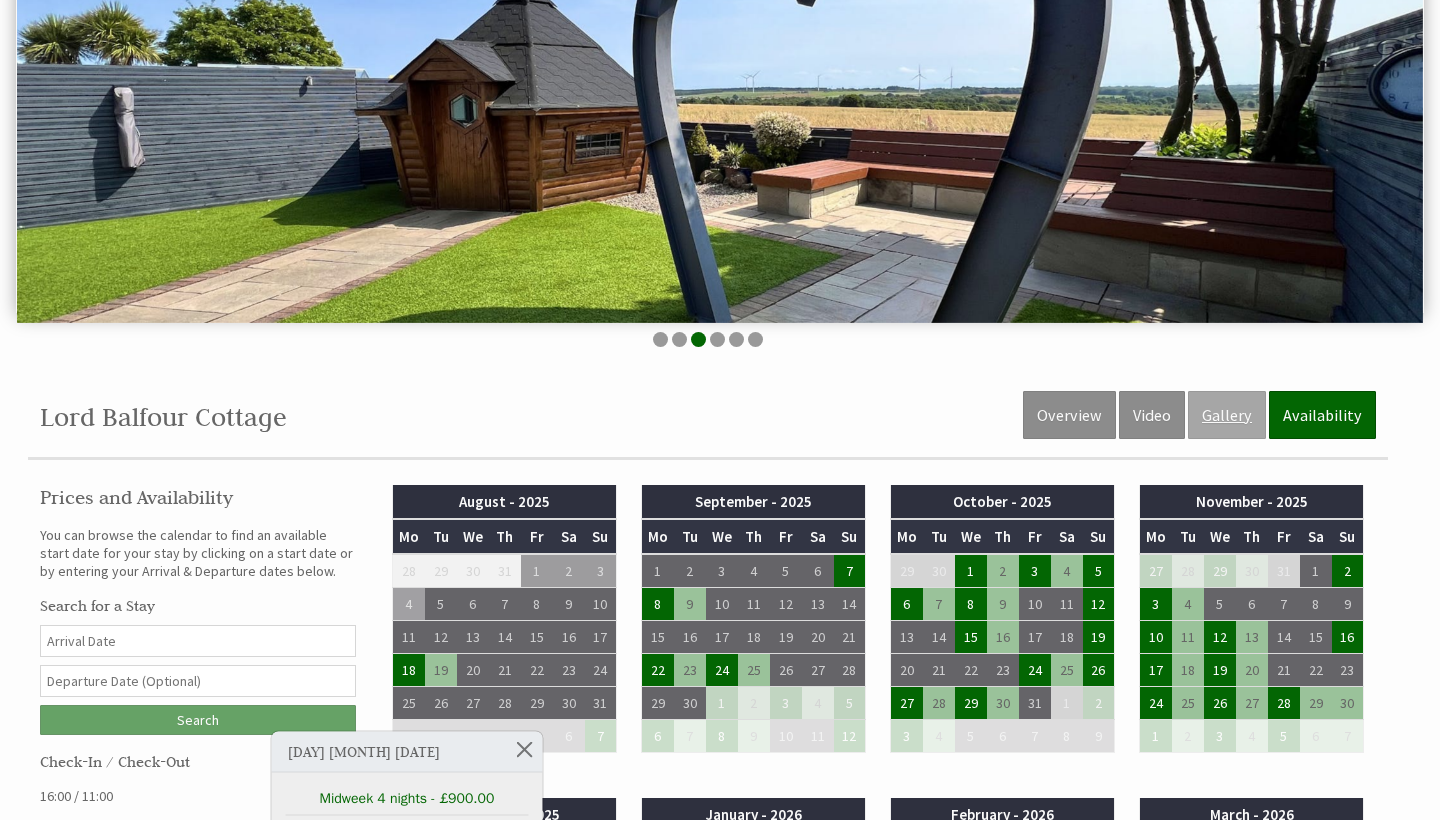 click on "Gallery" at bounding box center [1227, 415] 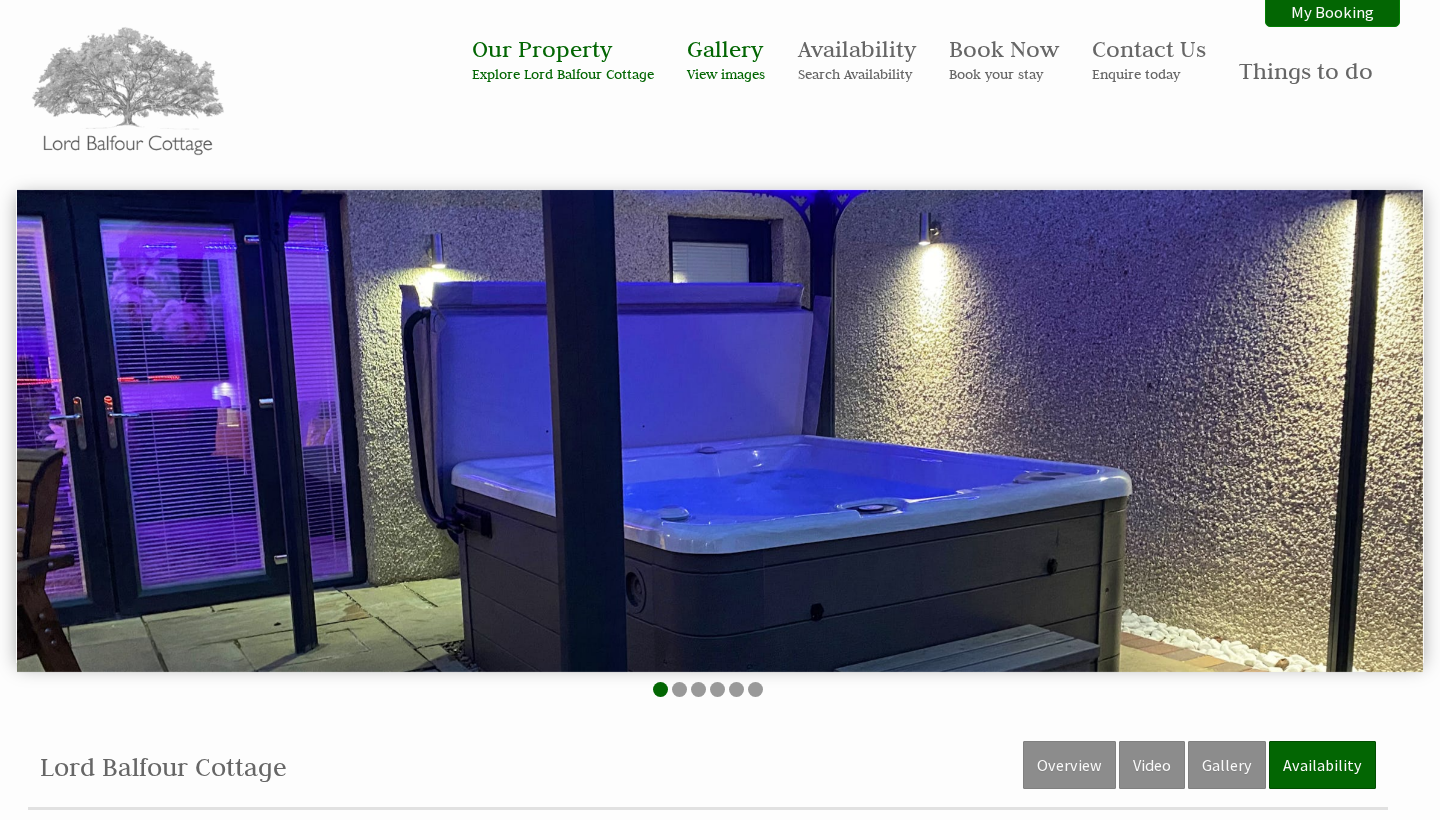 scroll, scrollTop: 4, scrollLeft: 0, axis: vertical 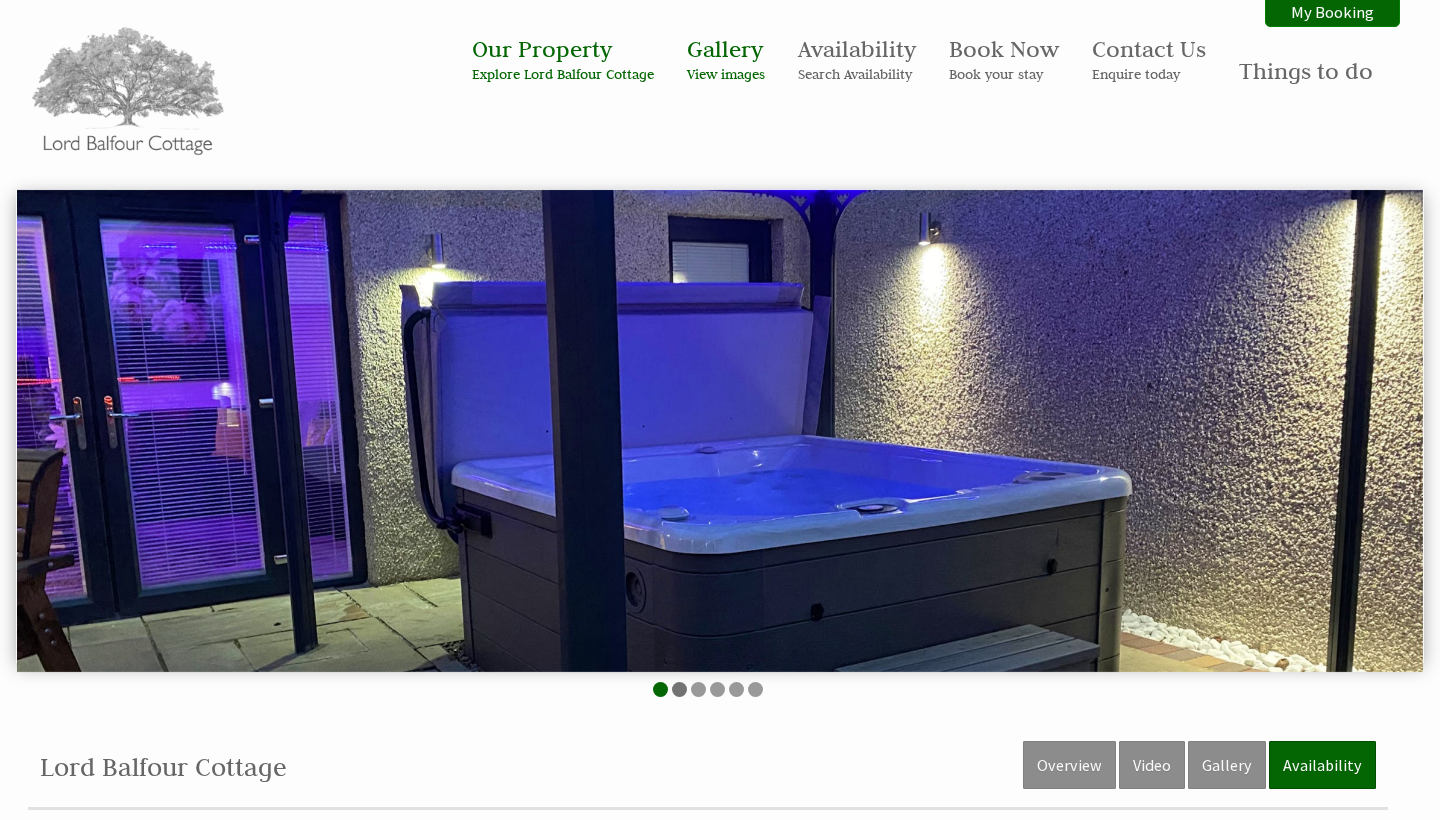 click at bounding box center (679, 689) 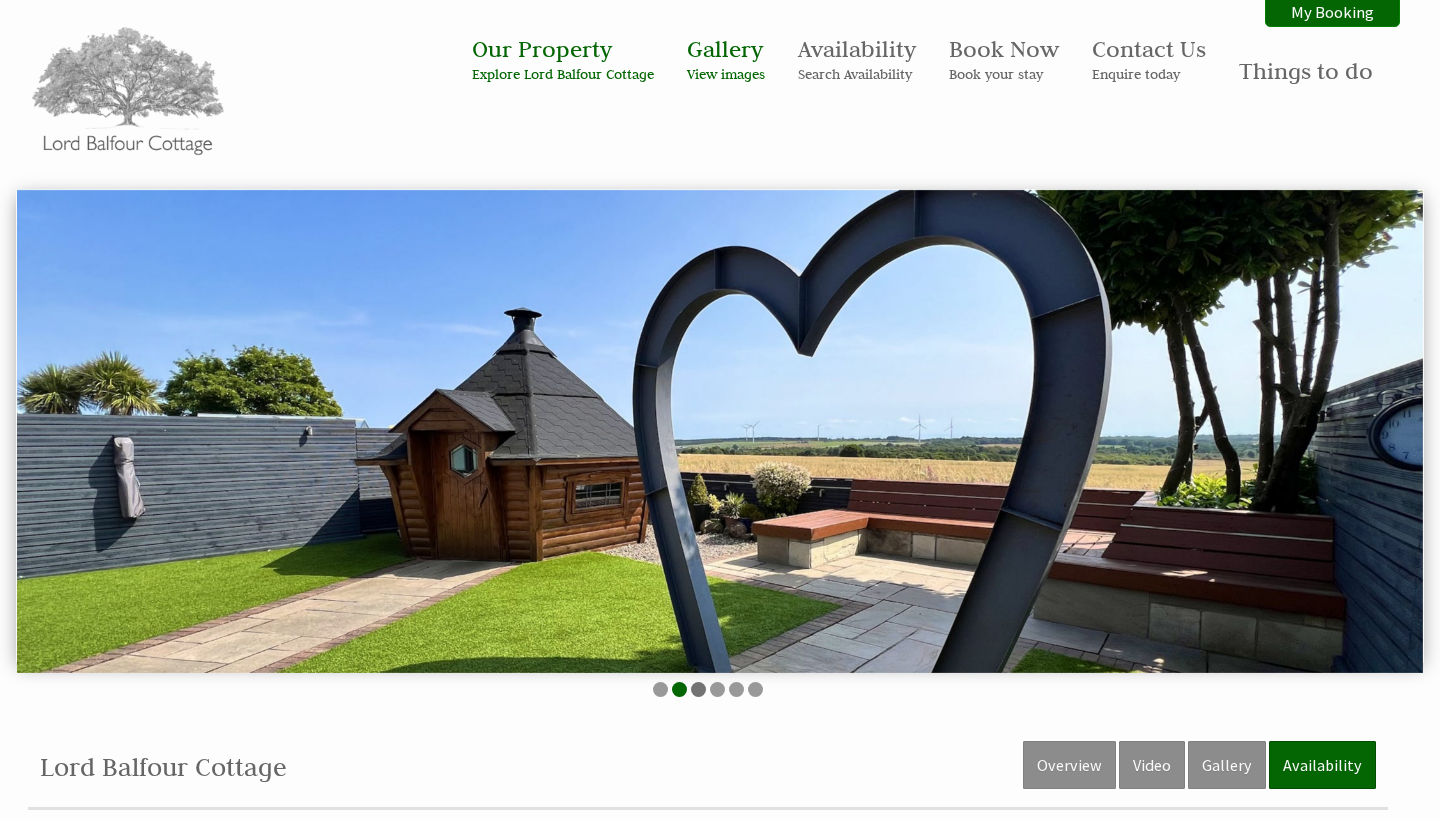 click at bounding box center (698, 689) 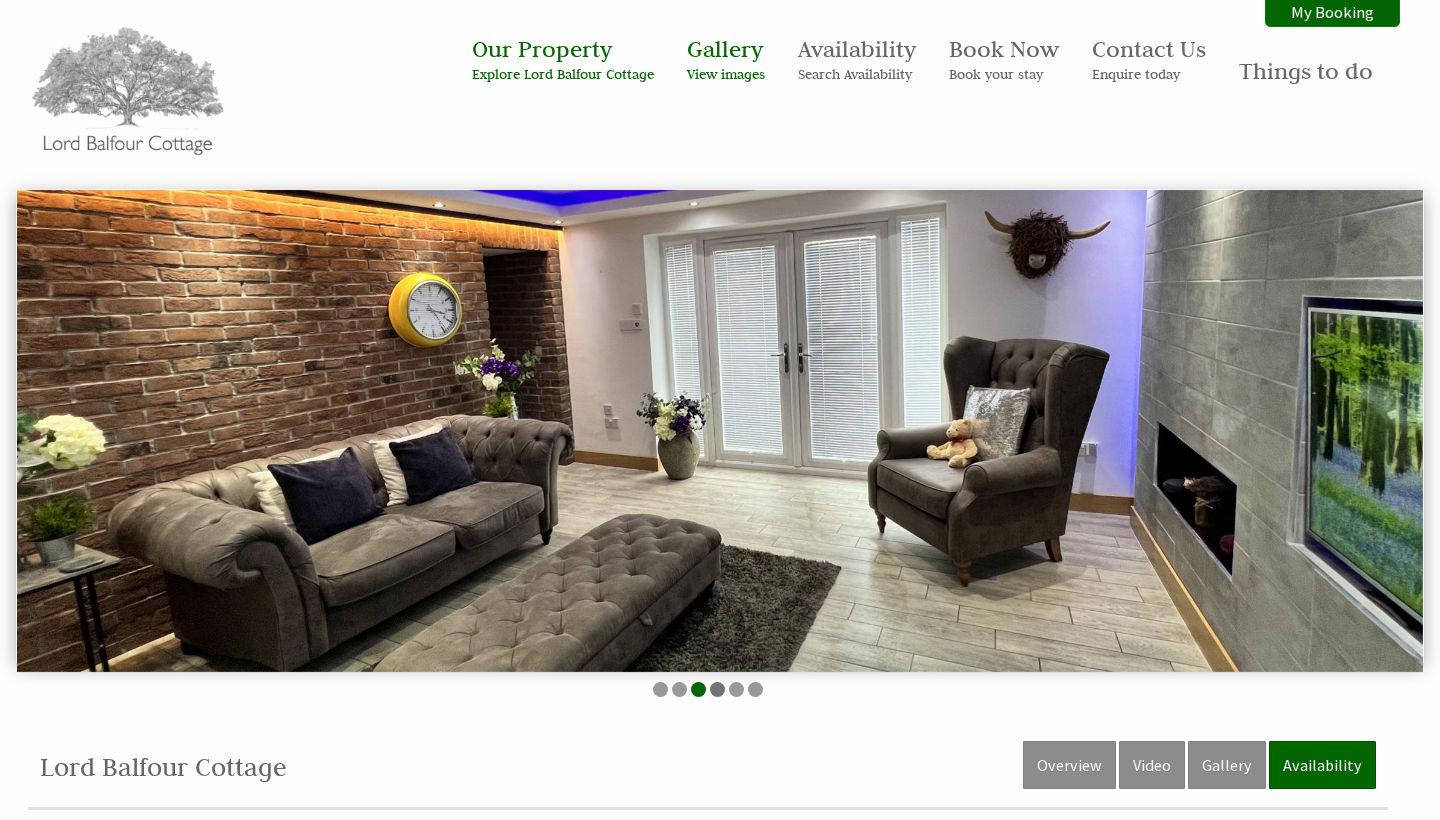 click at bounding box center [717, 689] 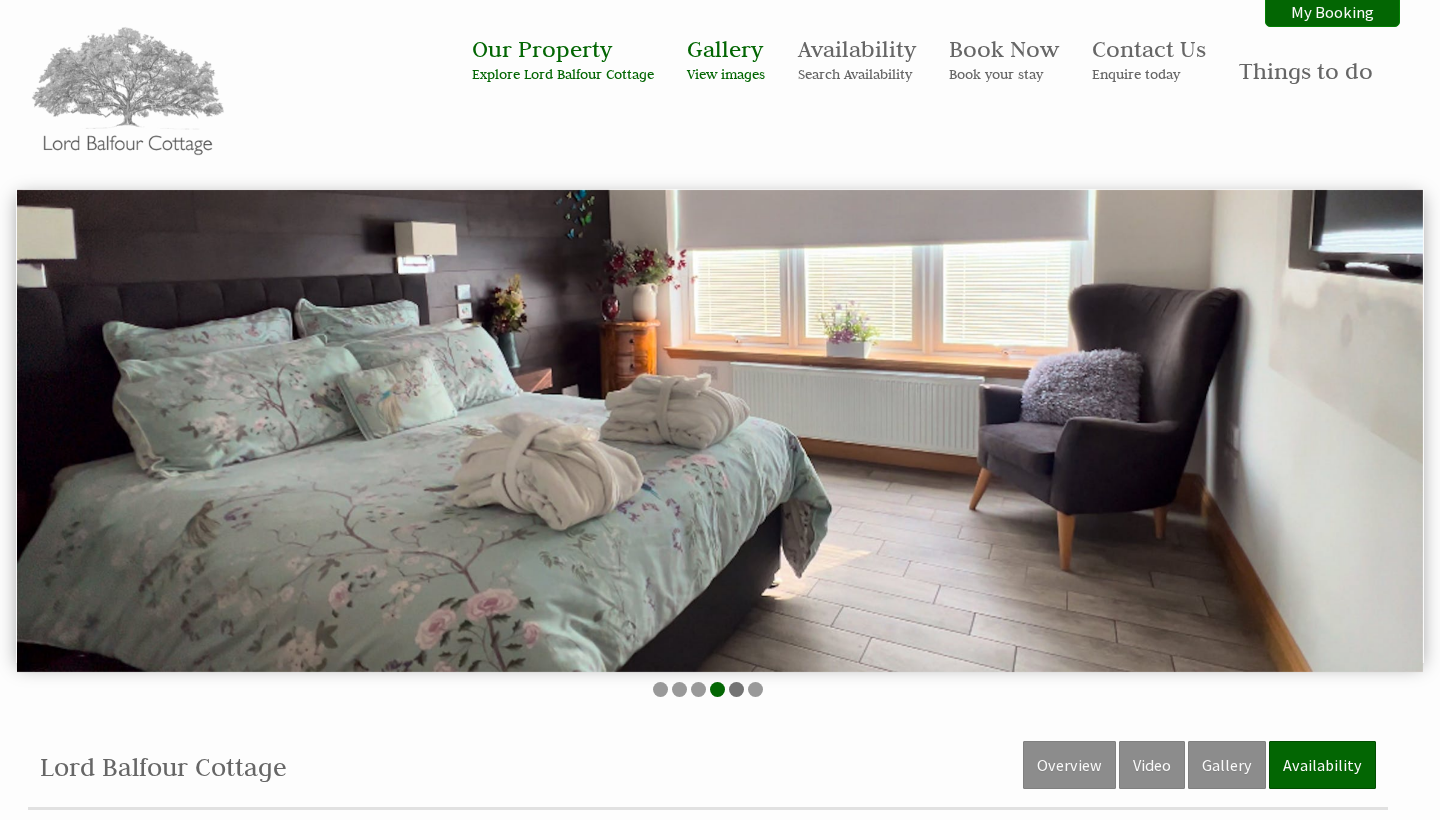 click at bounding box center (736, 689) 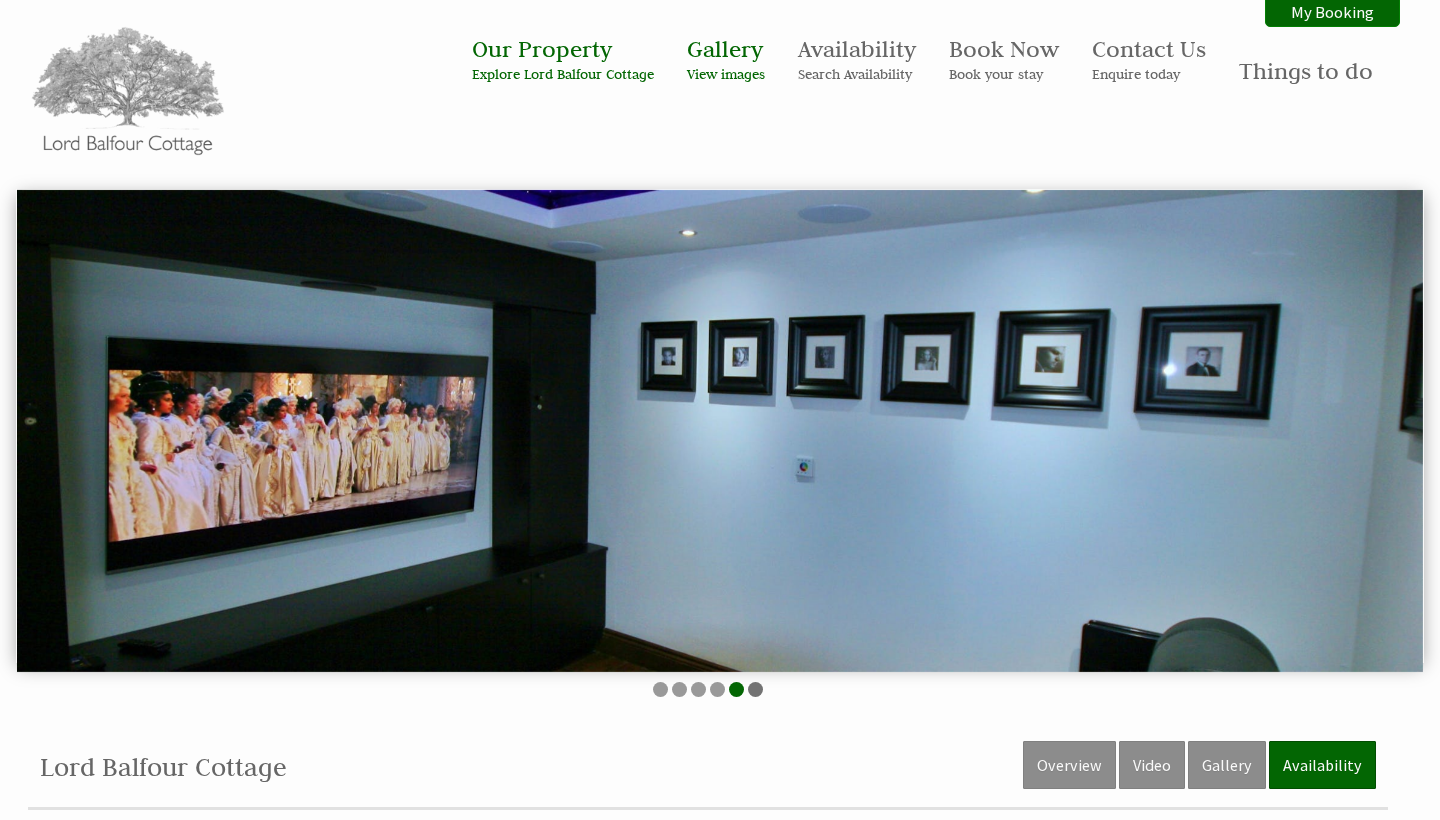 click at bounding box center [755, 689] 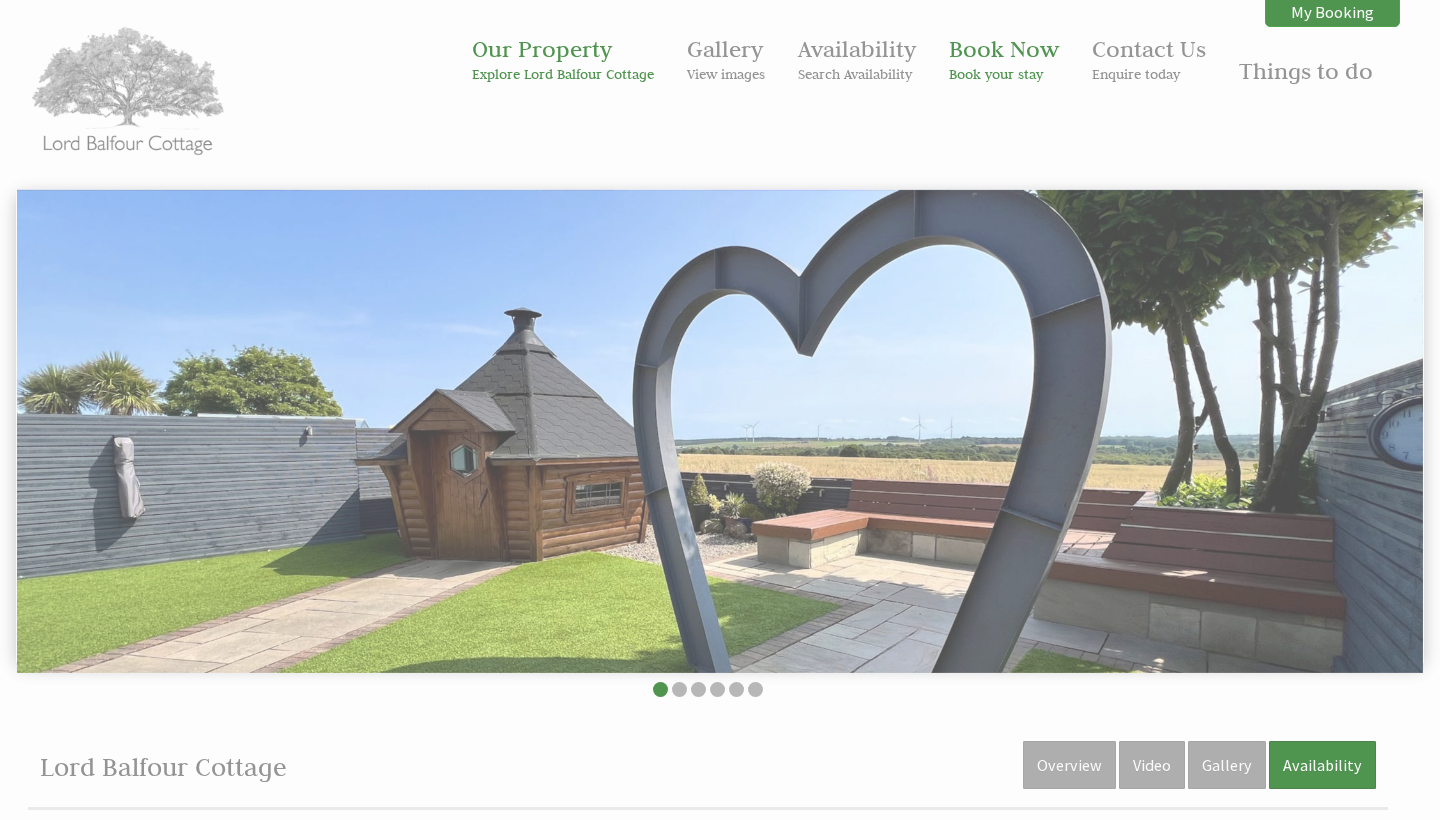 scroll, scrollTop: 354, scrollLeft: 0, axis: vertical 